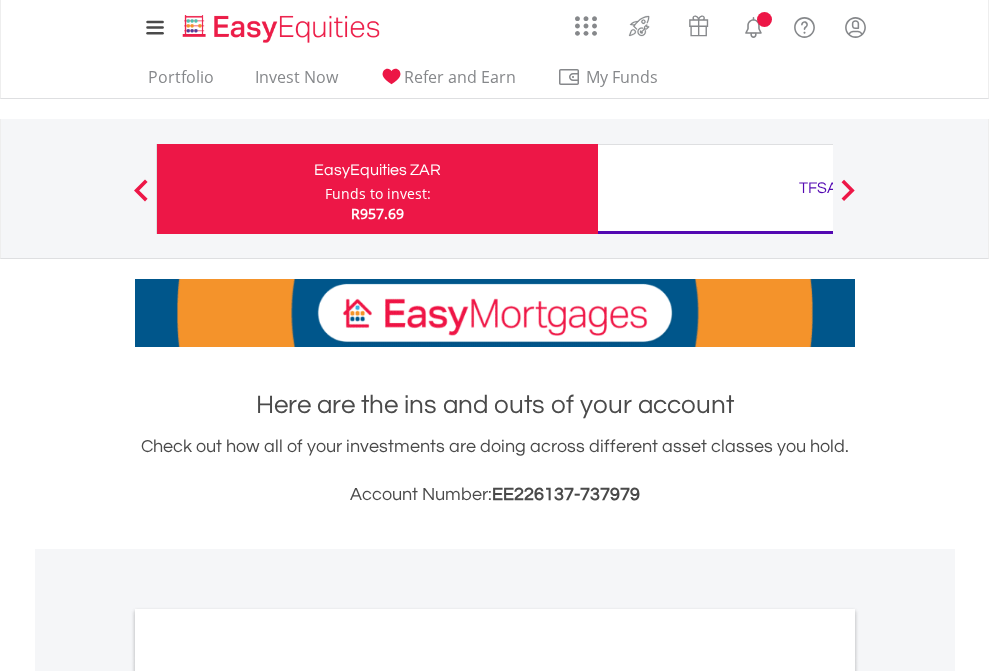scroll, scrollTop: 0, scrollLeft: 0, axis: both 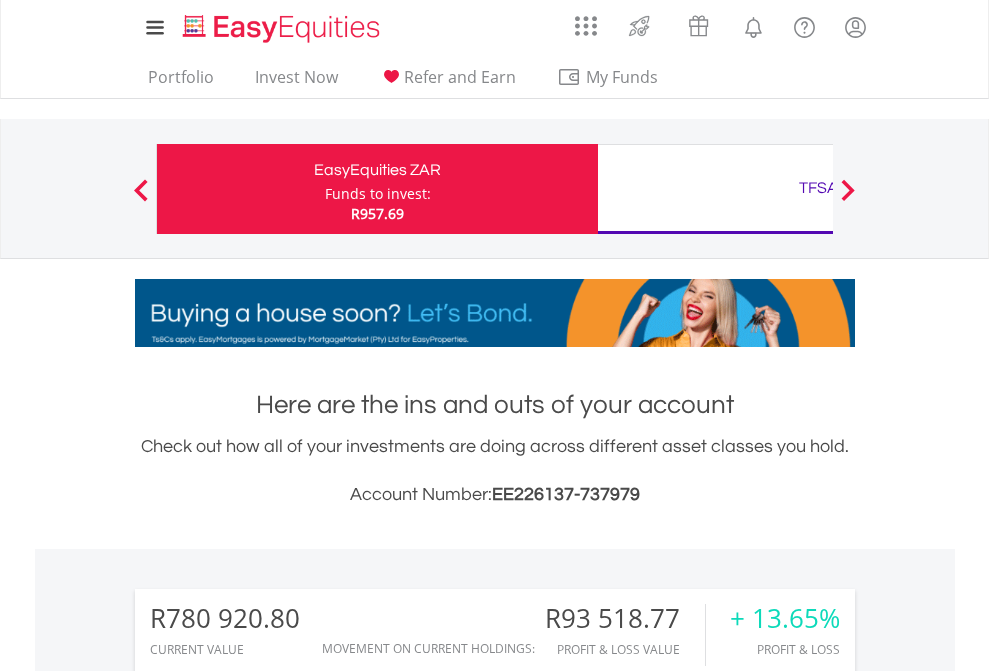 click on "Funds to invest:" at bounding box center (378, 194) 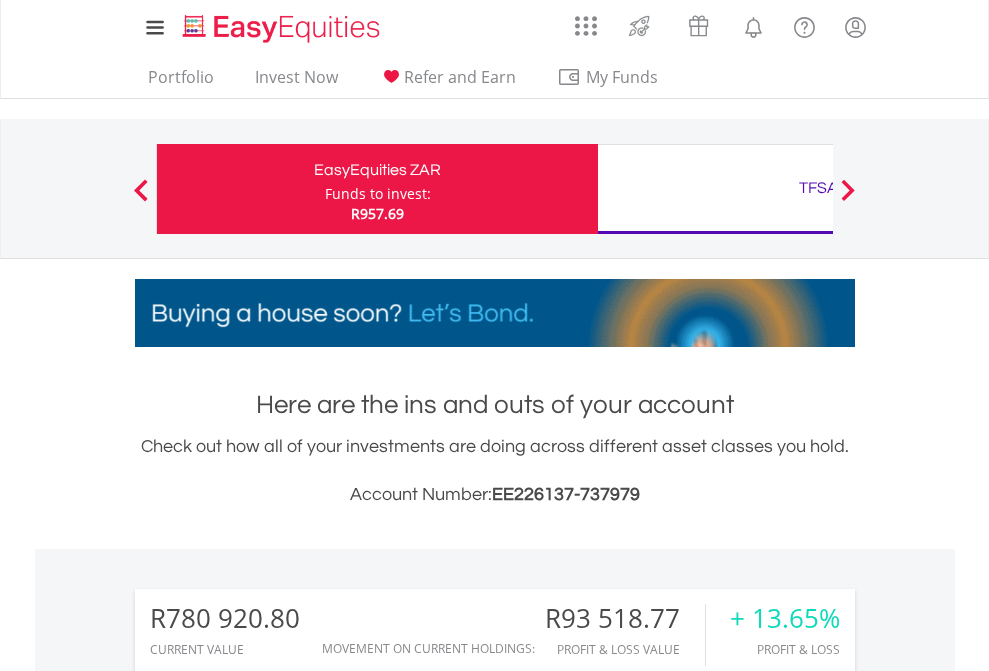 scroll, scrollTop: 999808, scrollLeft: 999687, axis: both 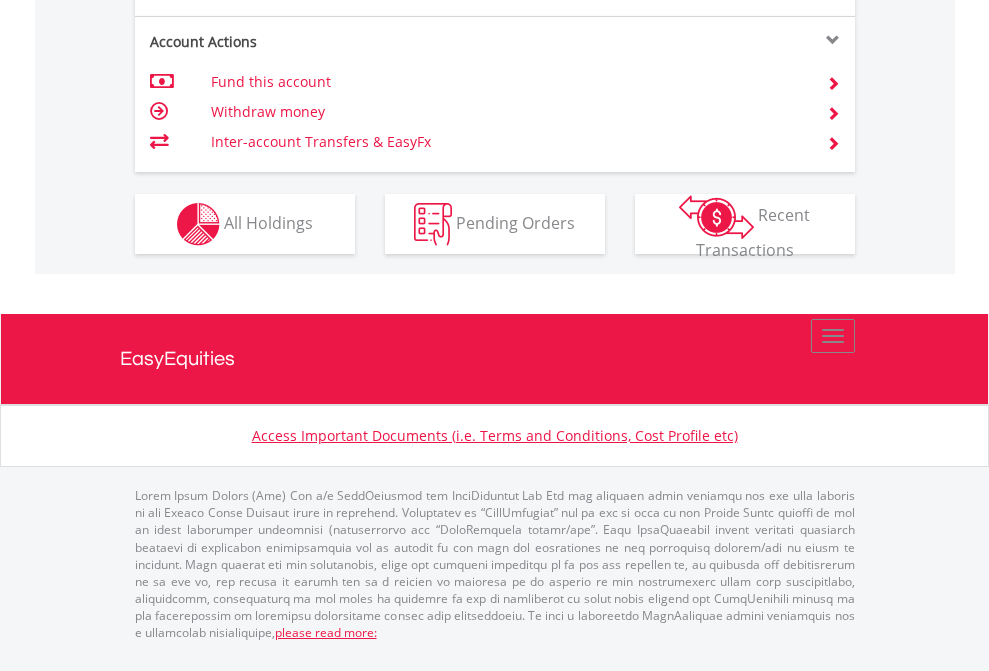 click on "Investment types" at bounding box center (706, -337) 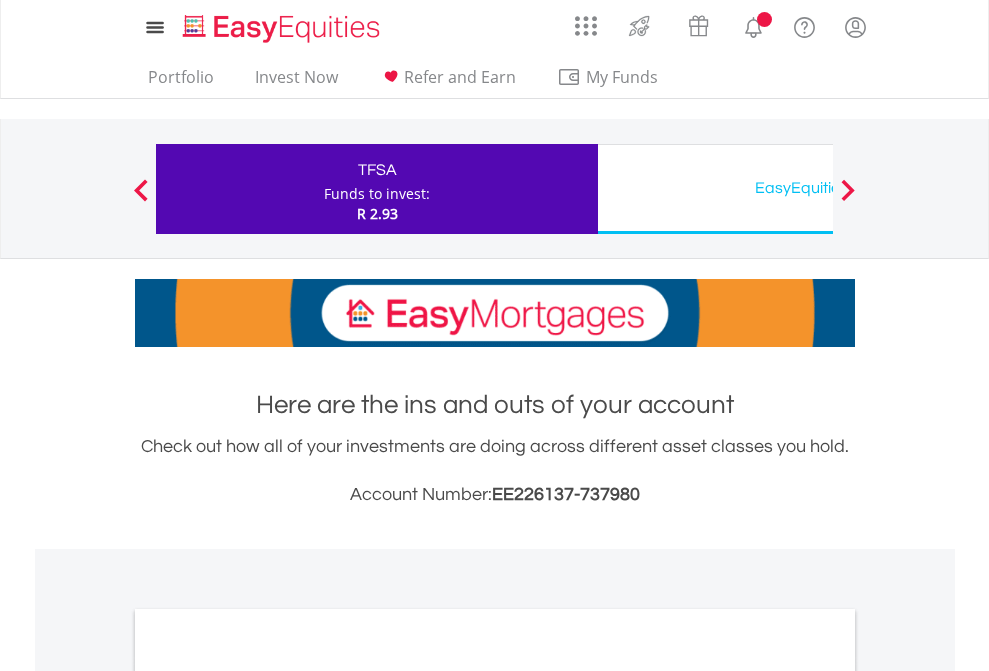 scroll, scrollTop: 0, scrollLeft: 0, axis: both 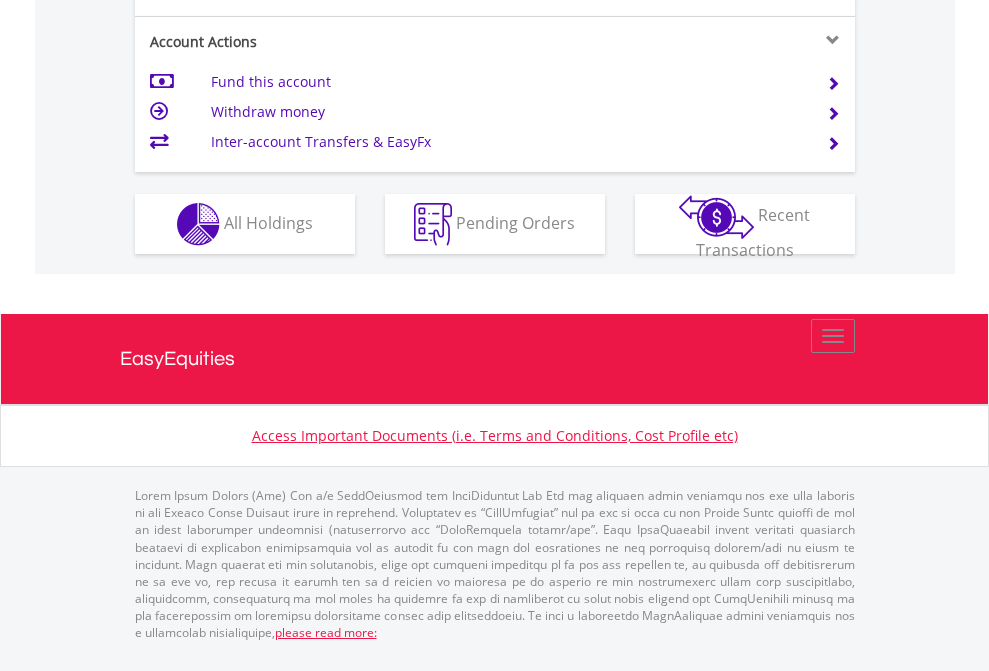 click on "Investment types" at bounding box center (706, -337) 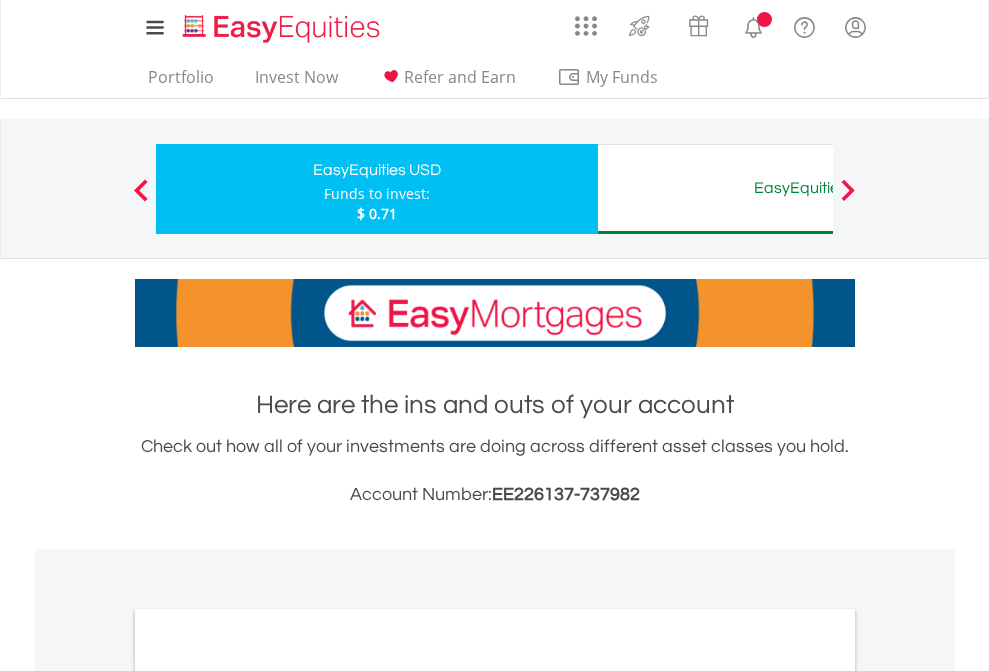 scroll, scrollTop: 0, scrollLeft: 0, axis: both 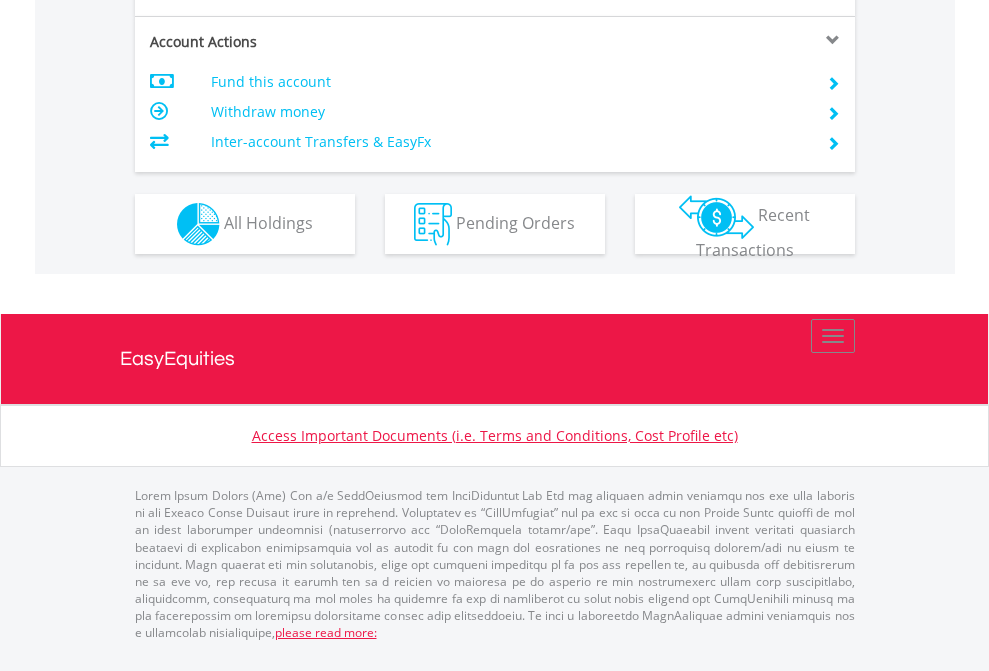 click on "Investment types" at bounding box center (706, -337) 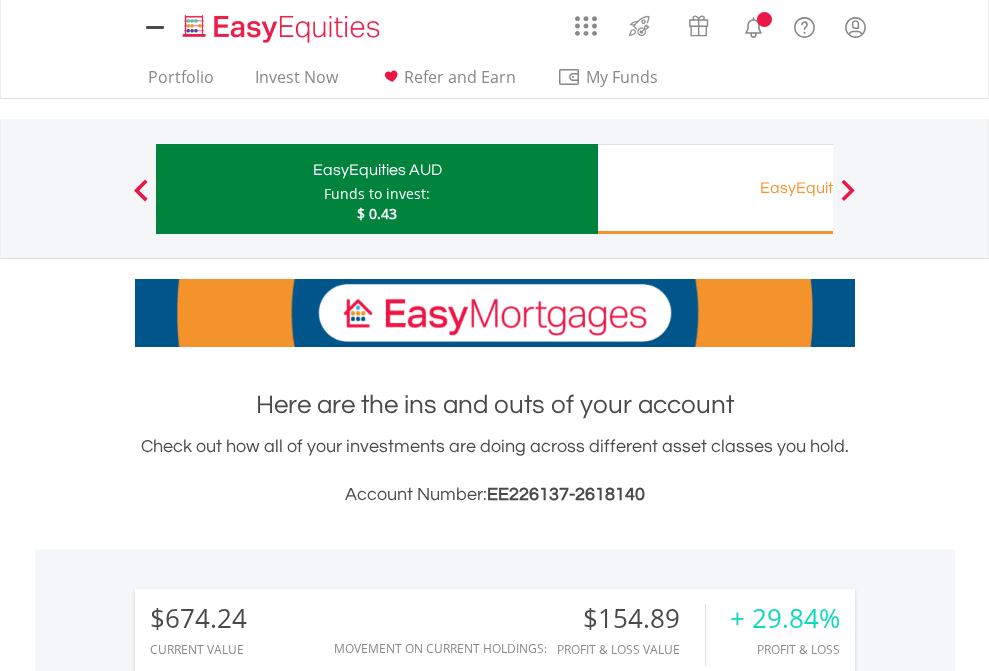scroll, scrollTop: 0, scrollLeft: 0, axis: both 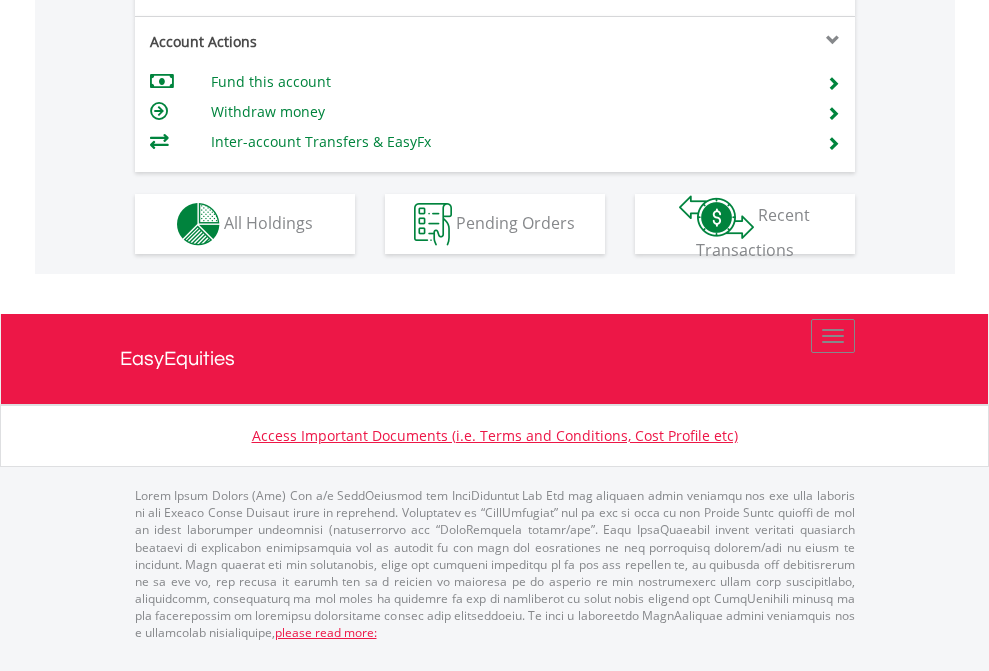 click on "Investment types" at bounding box center [706, -337] 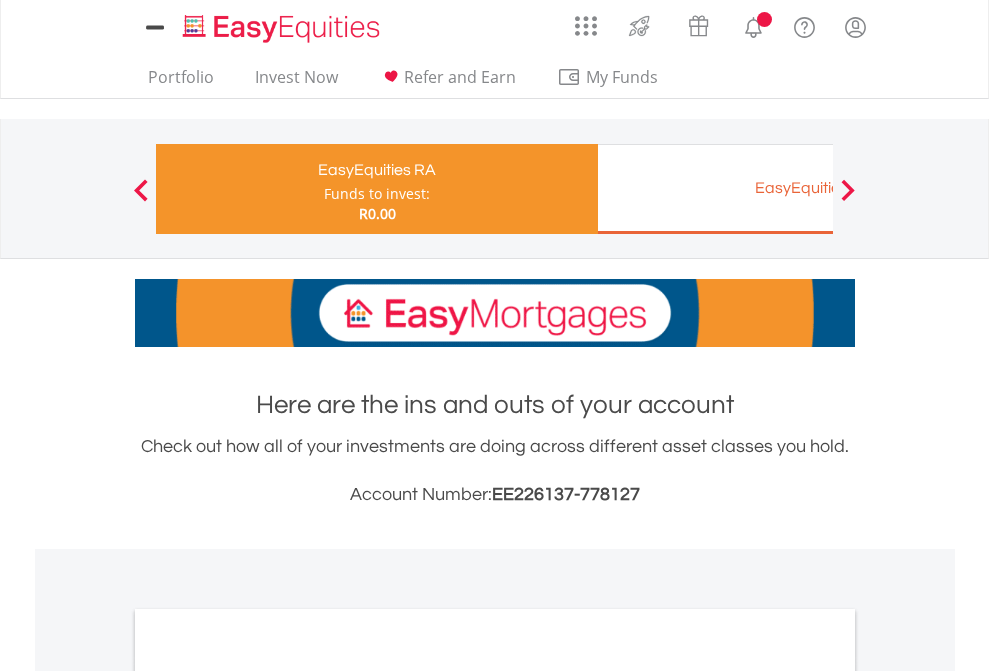 scroll, scrollTop: 0, scrollLeft: 0, axis: both 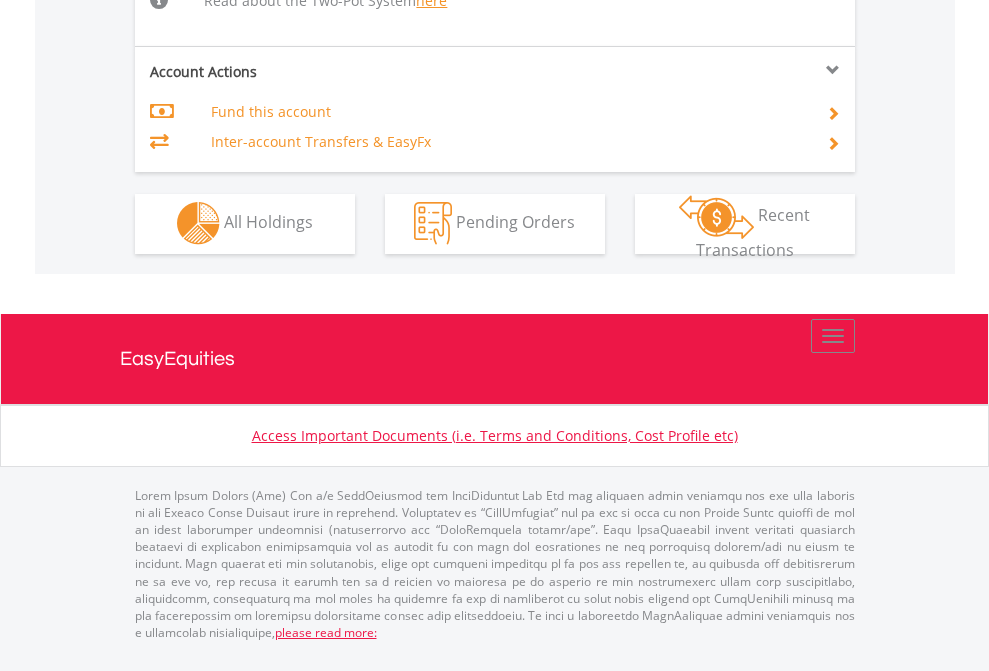 click on "Investment types" at bounding box center [706, -534] 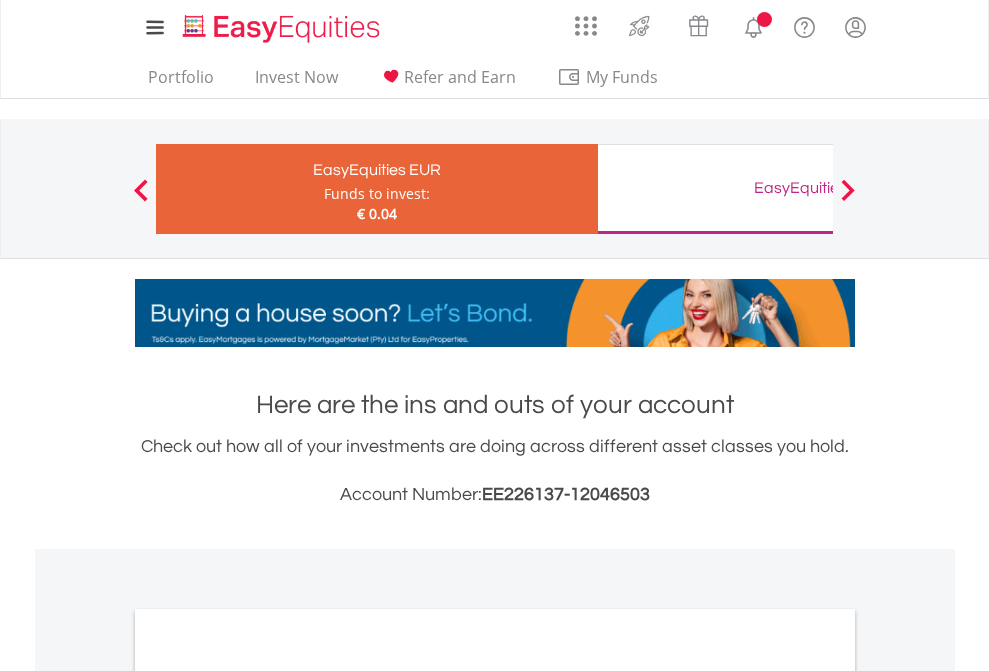 scroll, scrollTop: 0, scrollLeft: 0, axis: both 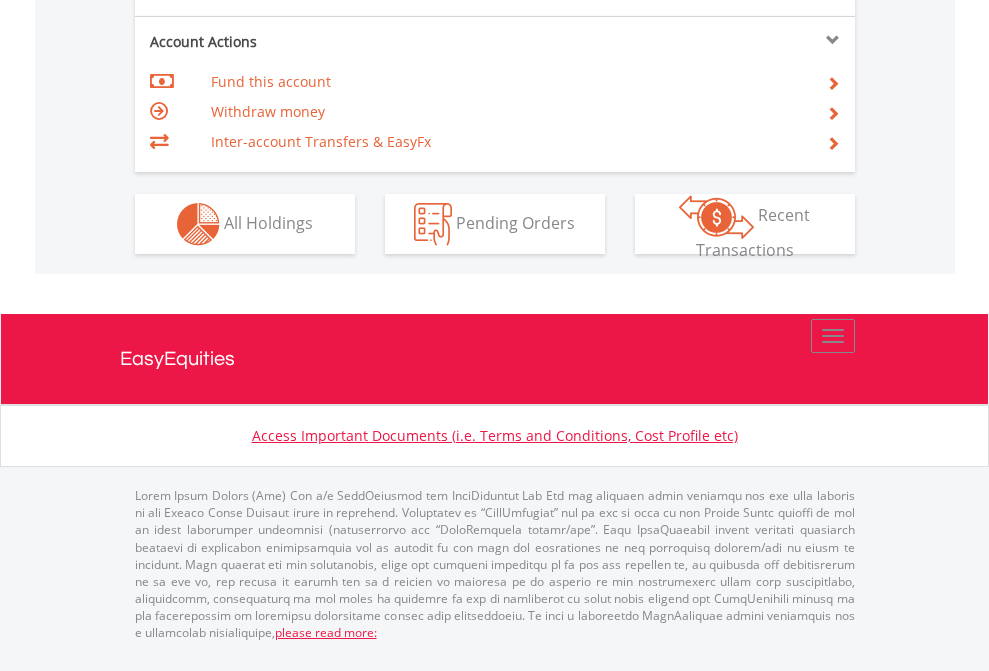 click on "Investment types" at bounding box center (706, -337) 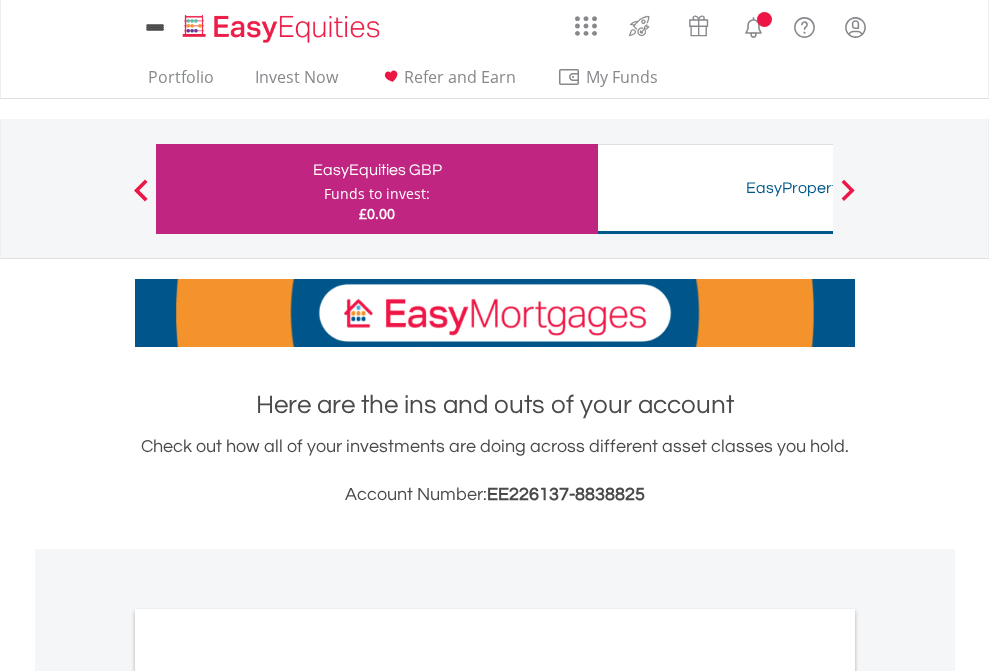 scroll, scrollTop: 0, scrollLeft: 0, axis: both 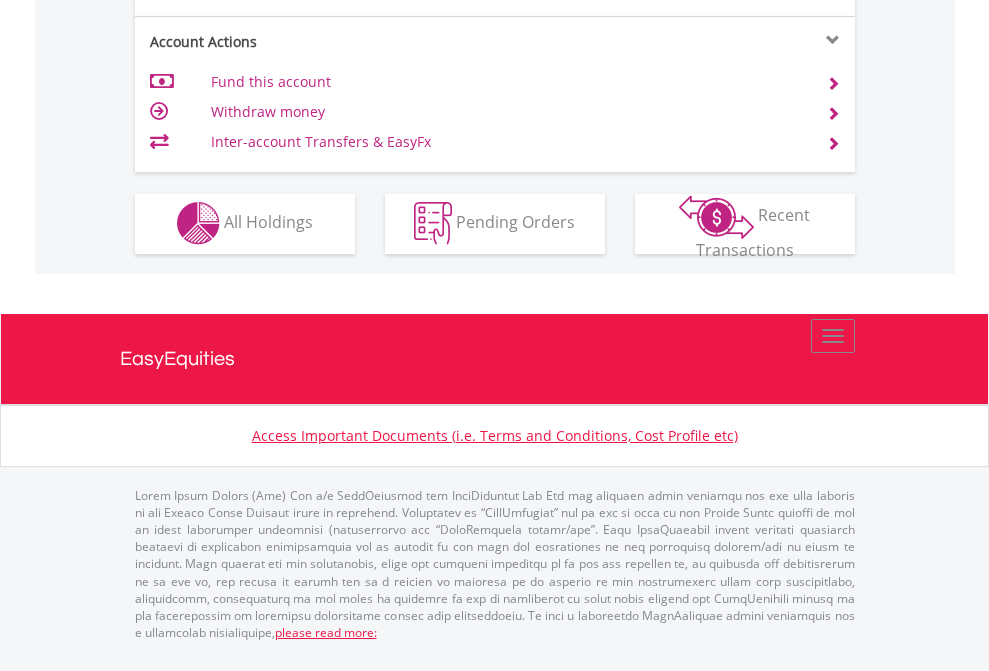 click on "Investment types" at bounding box center [706, -353] 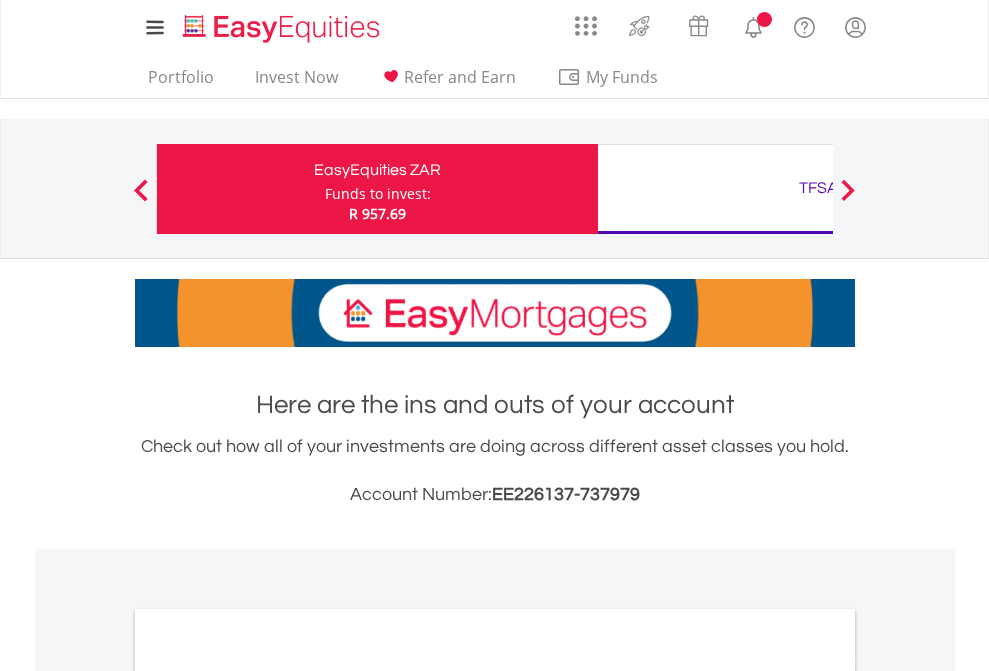 scroll, scrollTop: 1202, scrollLeft: 0, axis: vertical 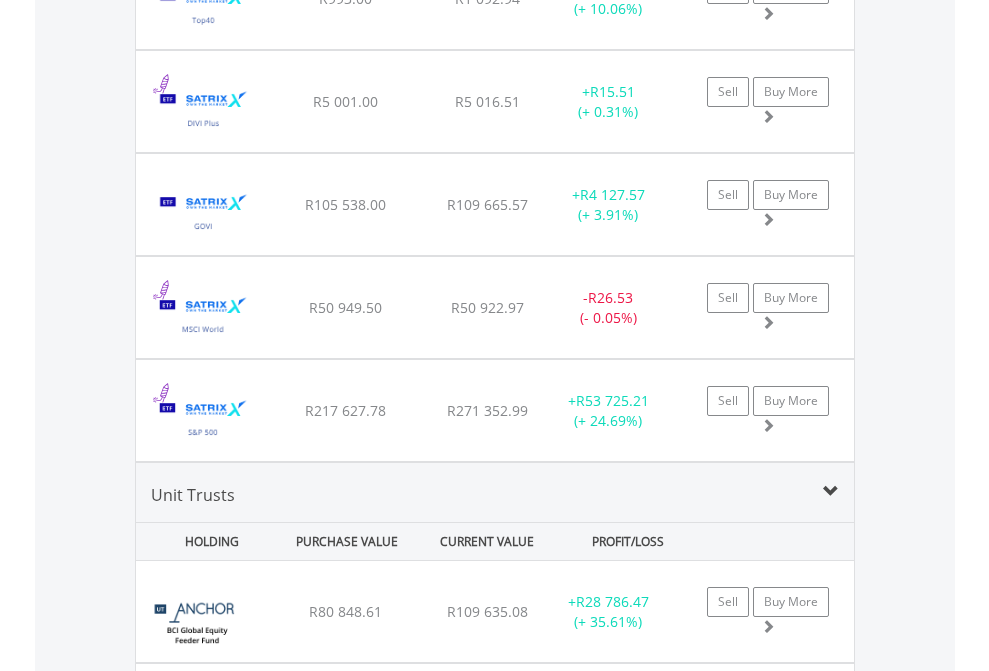 click on "TFSA" at bounding box center [818, -2196] 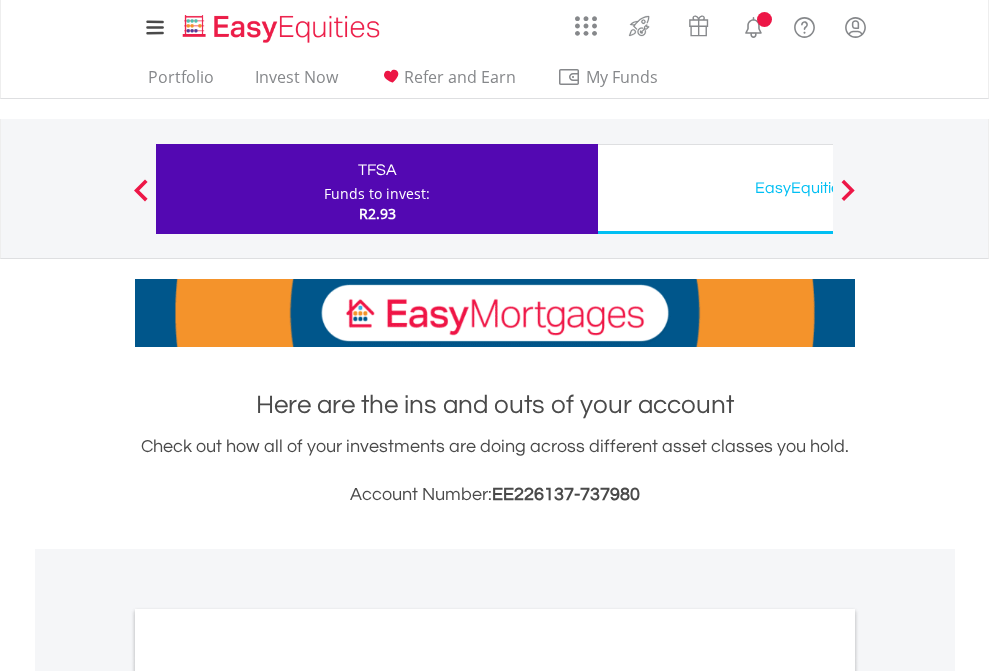 scroll, scrollTop: 0, scrollLeft: 0, axis: both 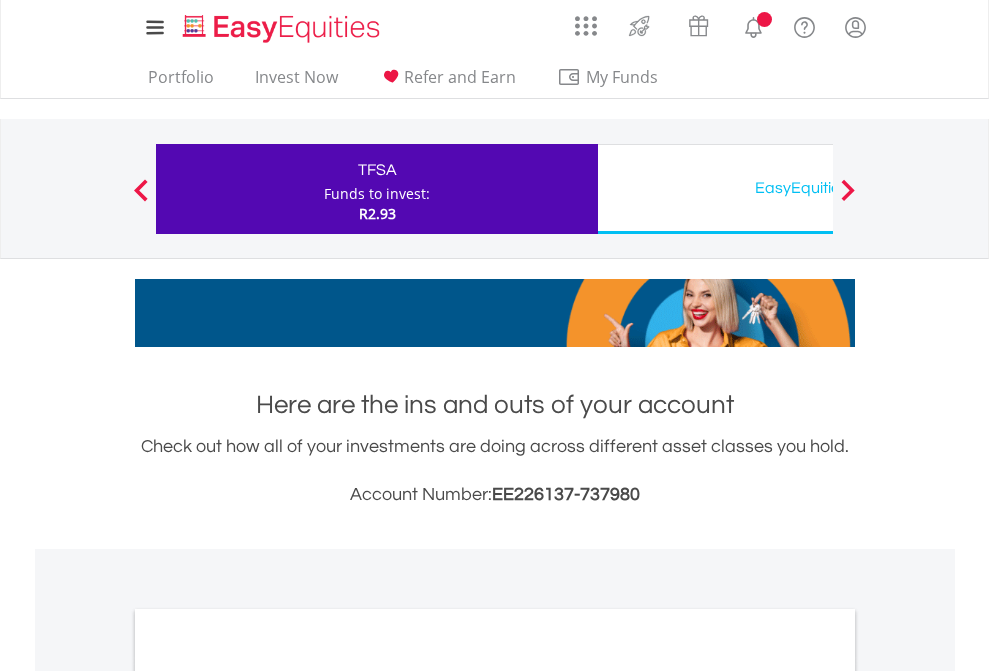 click on "All Holdings" at bounding box center (268, 1096) 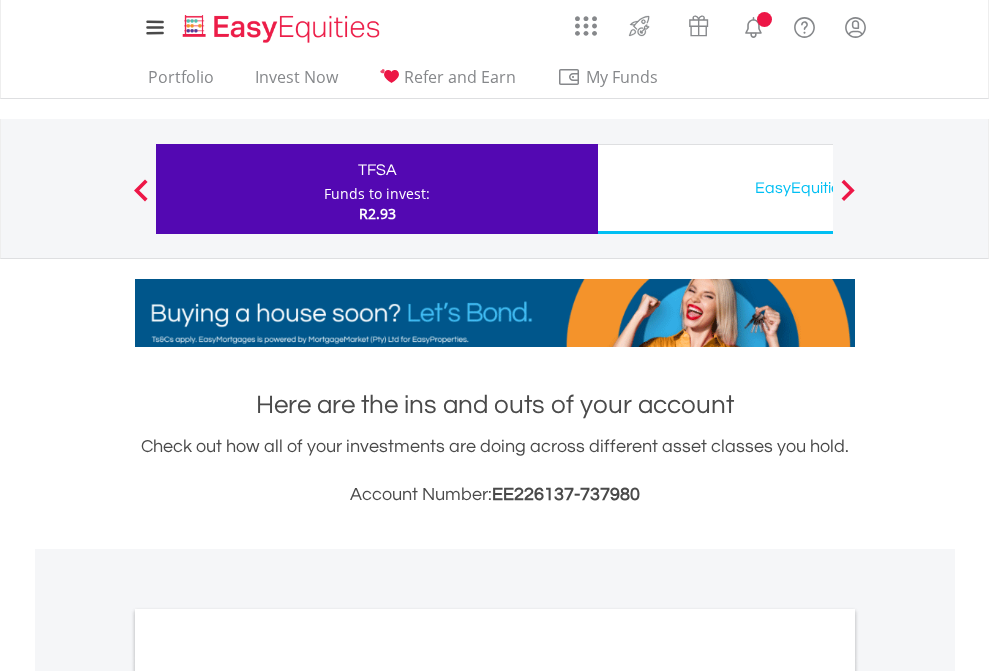 scroll, scrollTop: 1202, scrollLeft: 0, axis: vertical 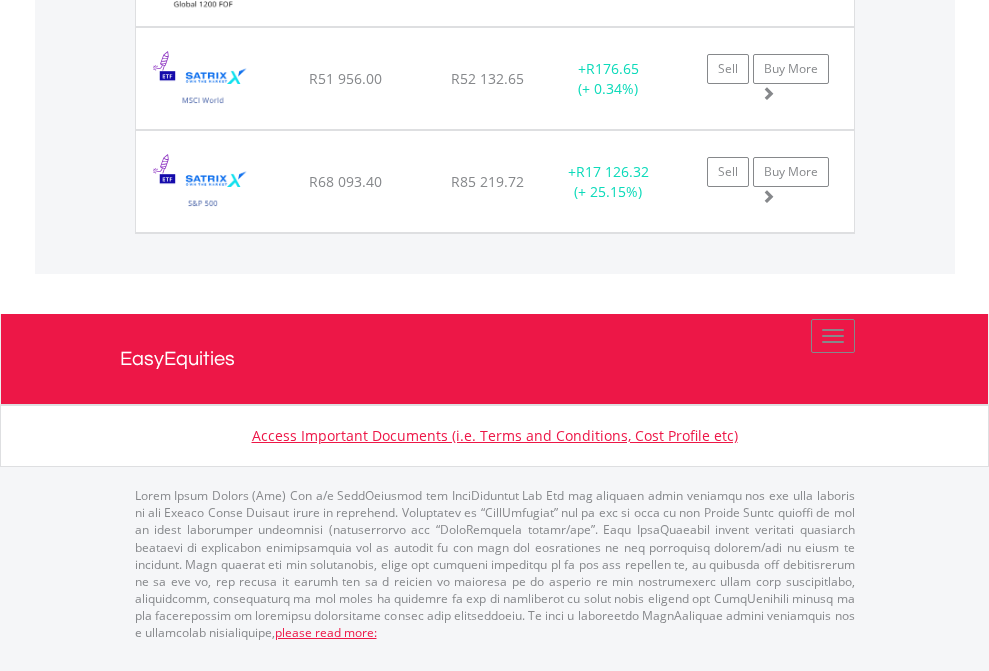 click on "EasyEquities USD" at bounding box center [818, -1174] 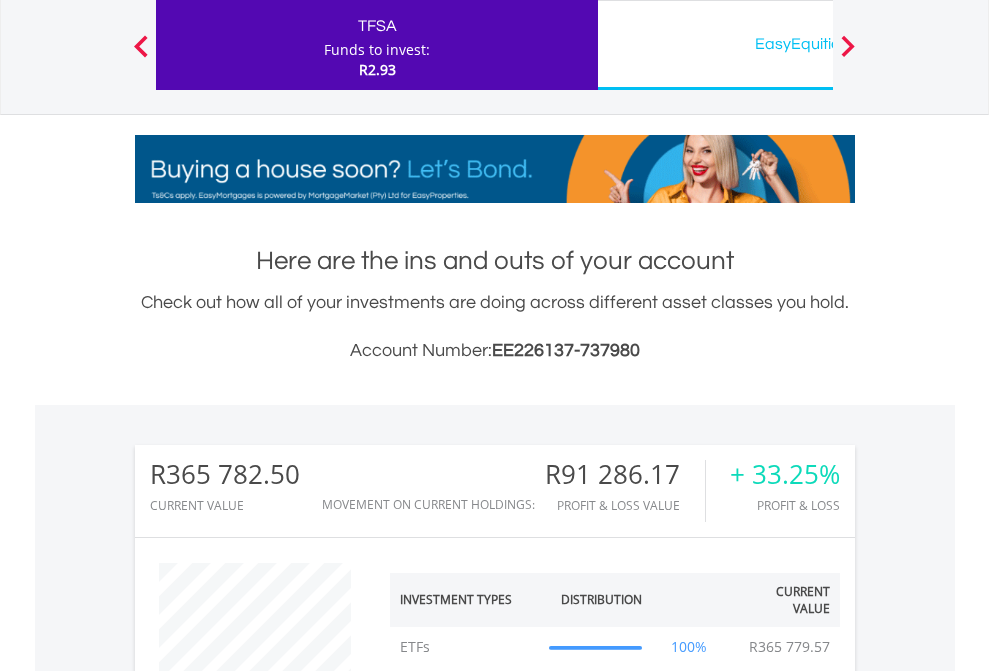 scroll, scrollTop: 999808, scrollLeft: 999687, axis: both 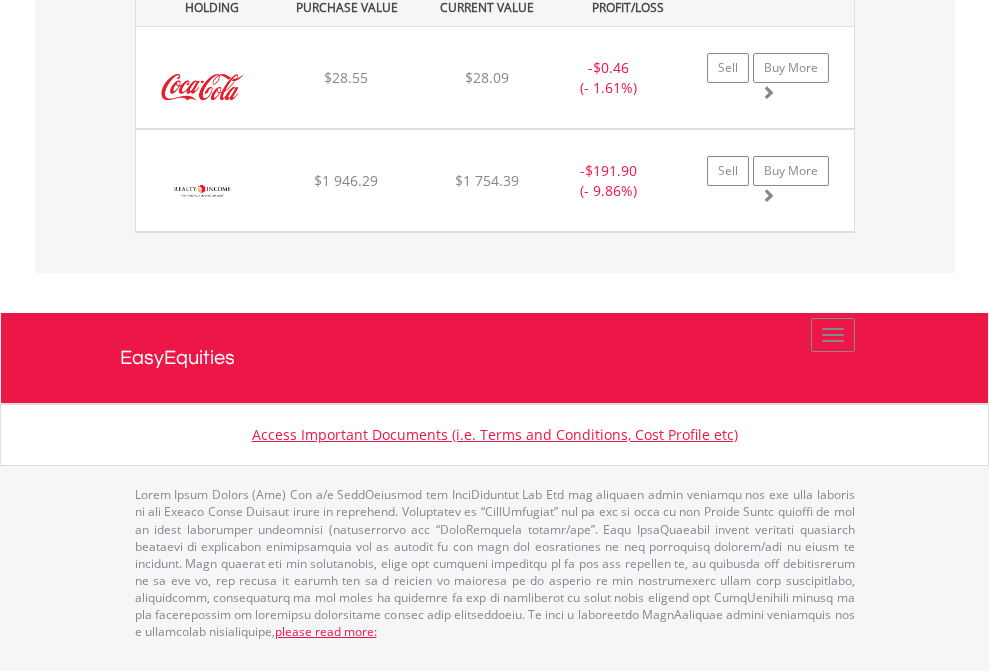 click on "EasyEquities AUD" at bounding box center [818, -1442] 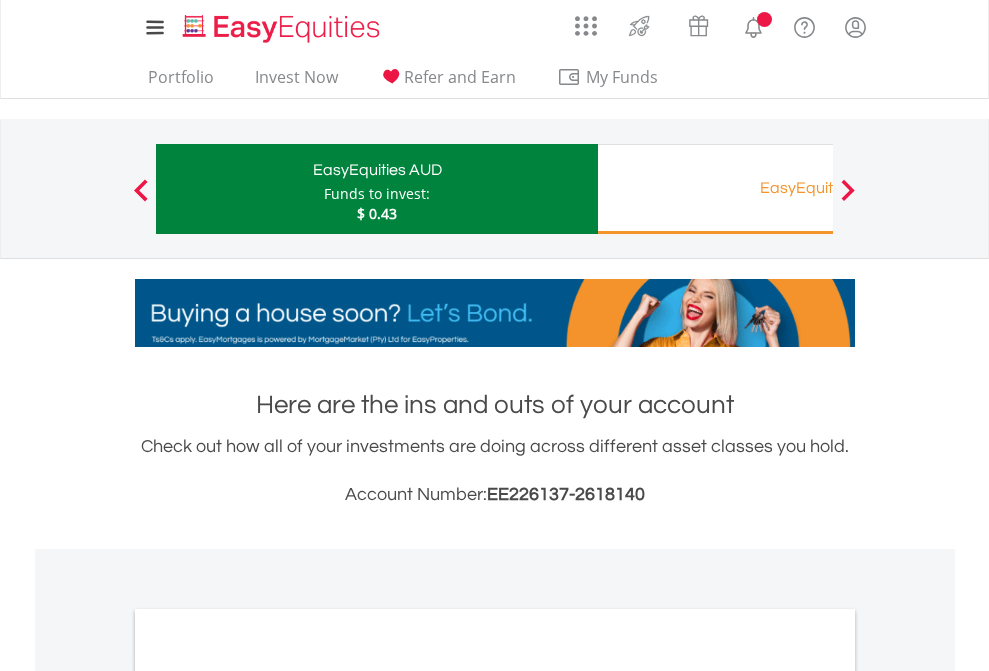 scroll, scrollTop: 0, scrollLeft: 0, axis: both 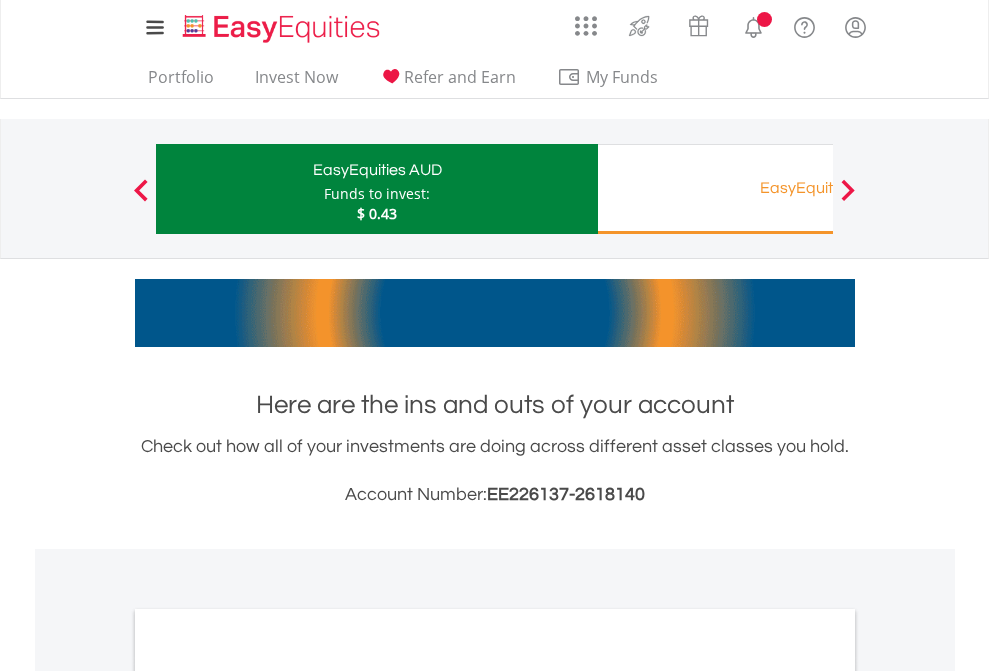 click on "All Holdings" at bounding box center [268, 1096] 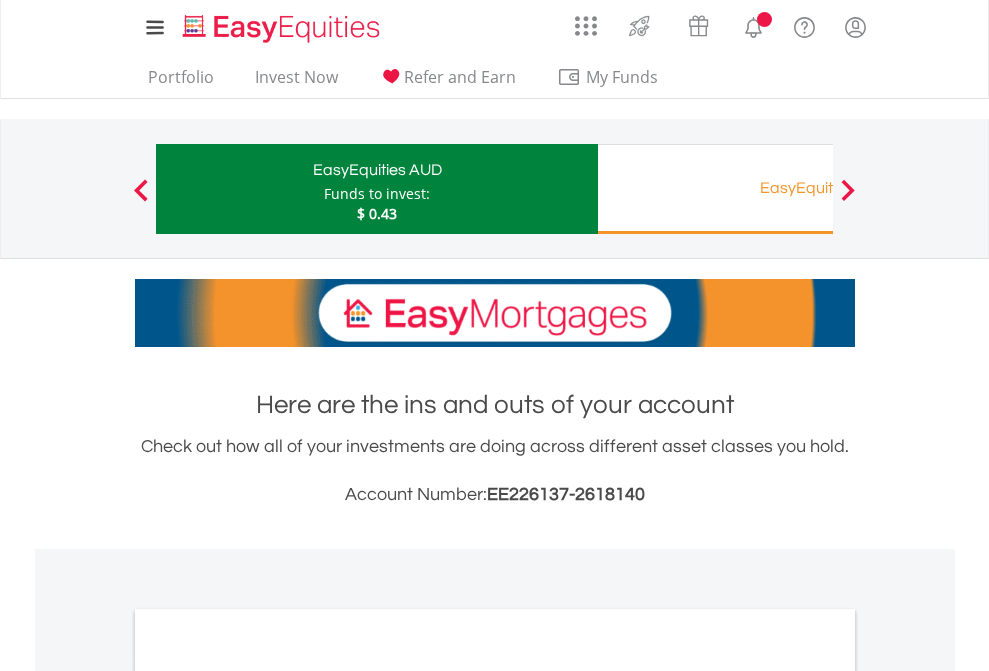 scroll, scrollTop: 1202, scrollLeft: 0, axis: vertical 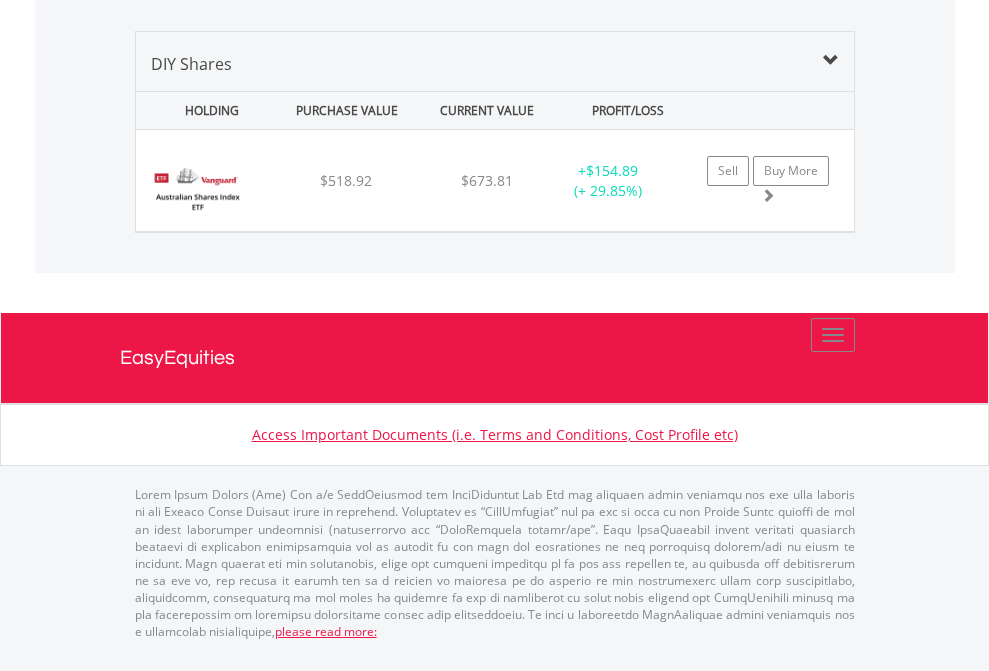 click on "EasyEquities RA" at bounding box center (818, -1339) 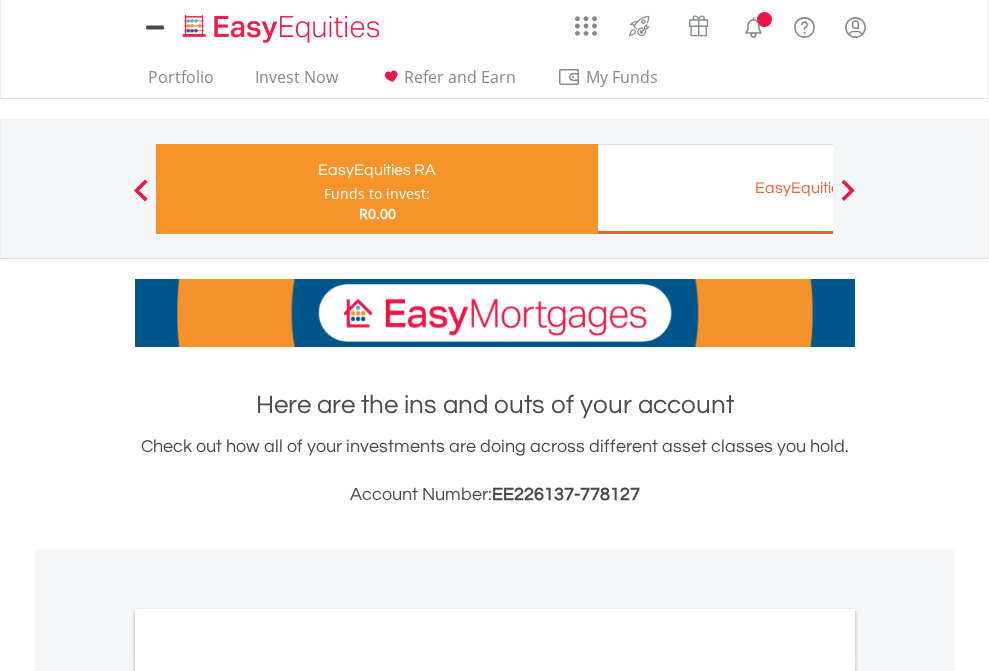 scroll, scrollTop: 0, scrollLeft: 0, axis: both 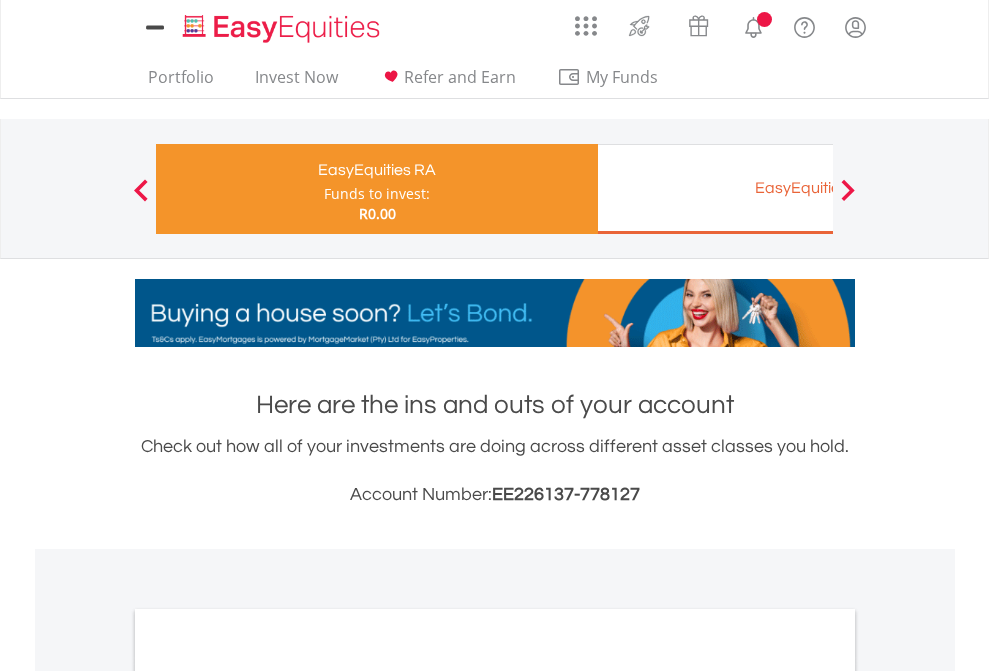 click on "All Holdings" at bounding box center [268, 1066] 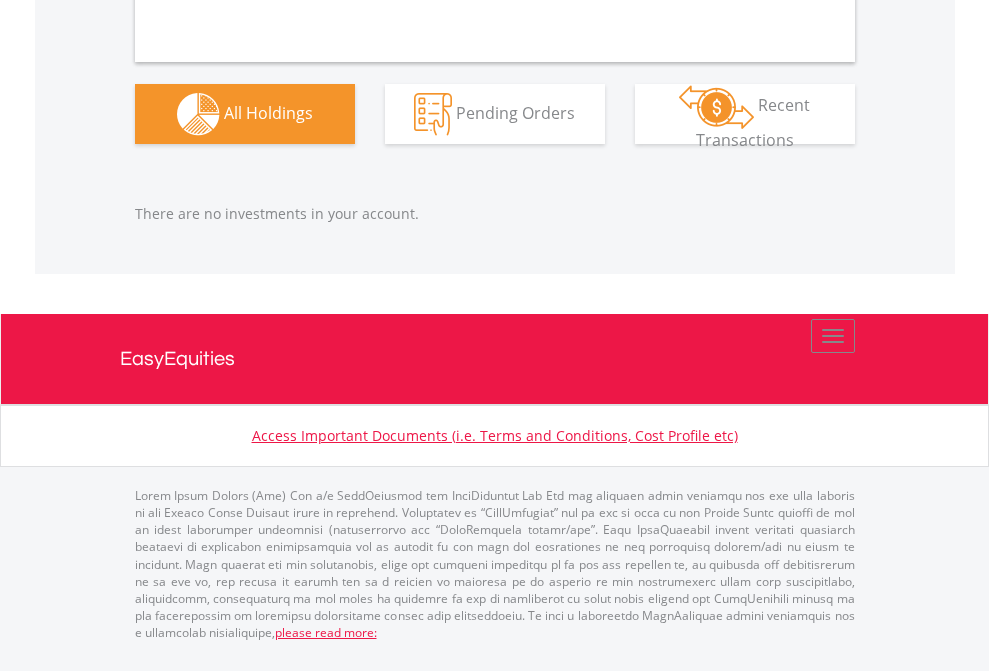 scroll, scrollTop: 1980, scrollLeft: 0, axis: vertical 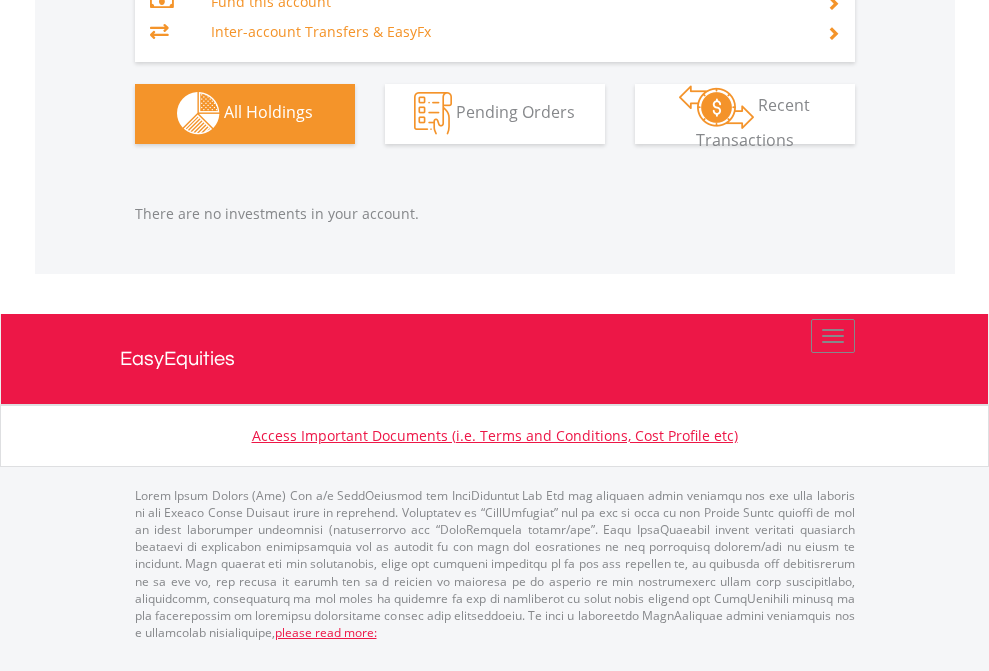 click on "EasyEquities EUR" at bounding box center (818, -1323) 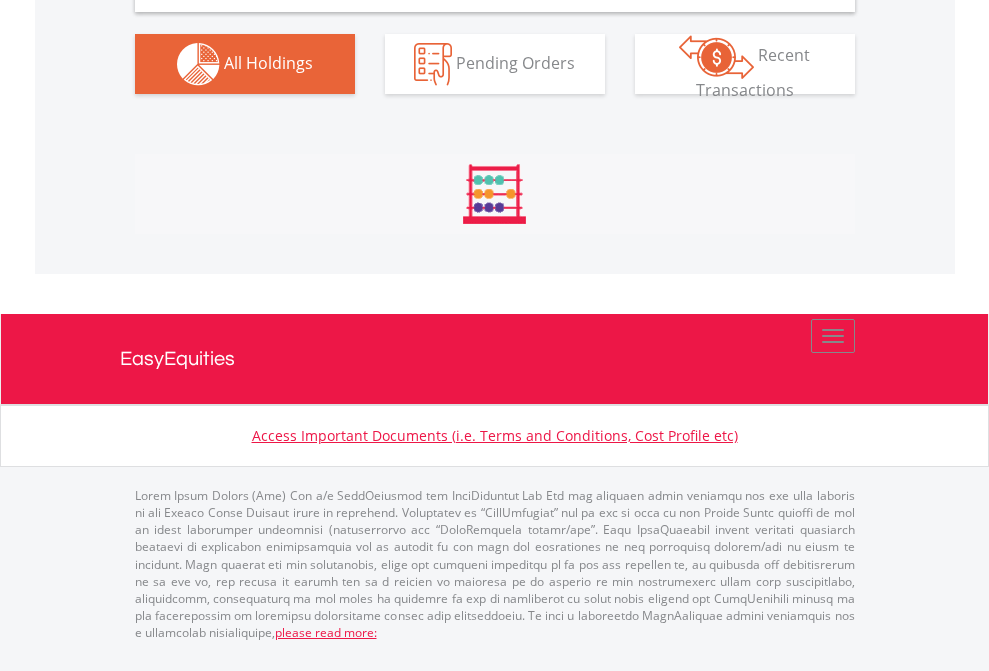 scroll, scrollTop: 1933, scrollLeft: 0, axis: vertical 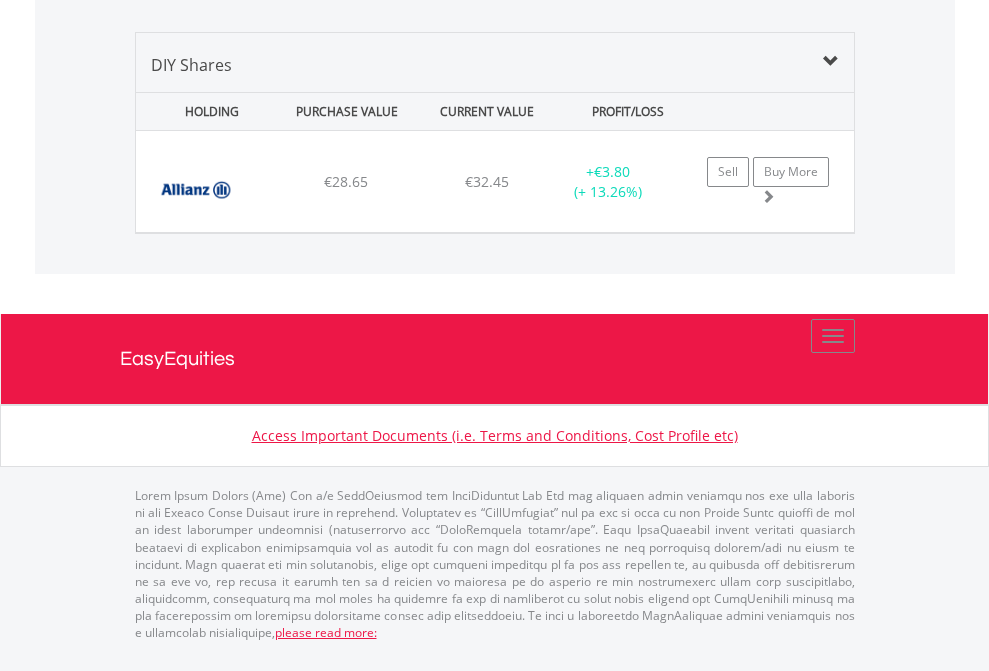 click on "EasyEquities GBP" at bounding box center [818, -968] 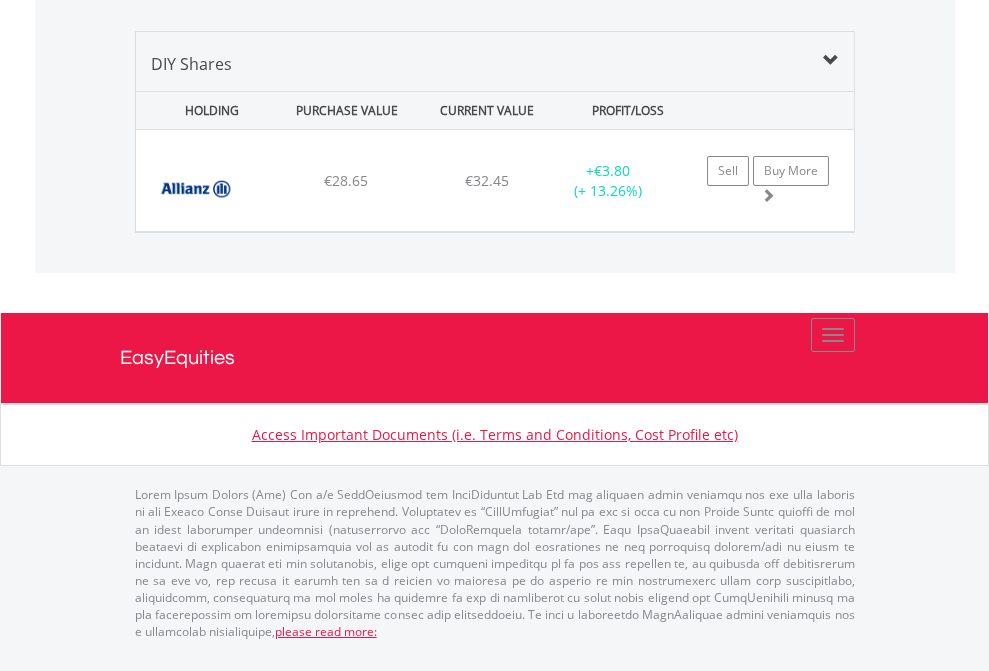 scroll, scrollTop: 144, scrollLeft: 0, axis: vertical 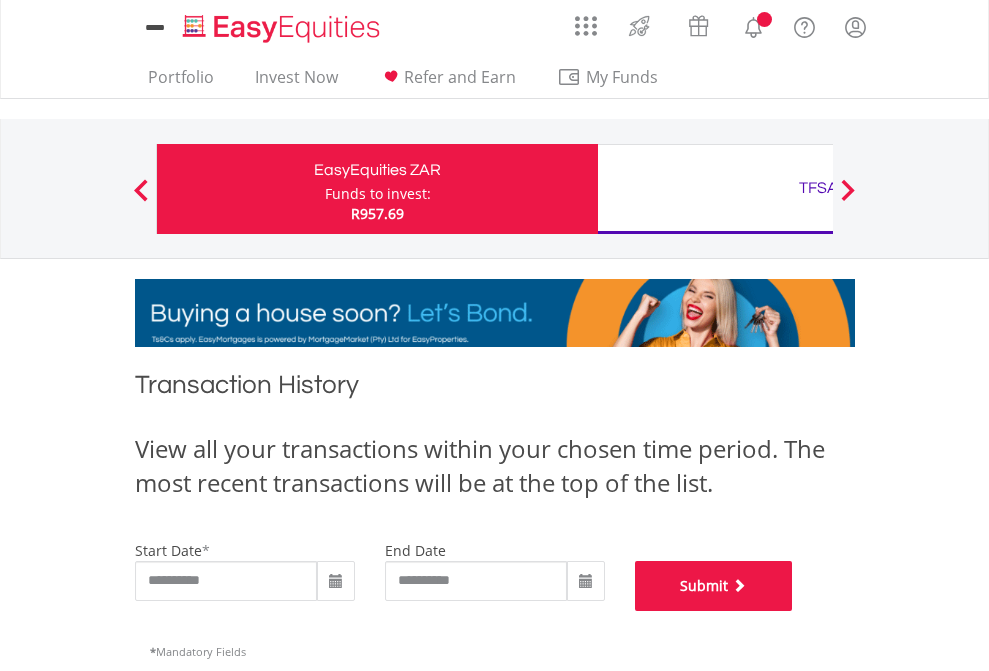 click on "Submit" at bounding box center [714, 586] 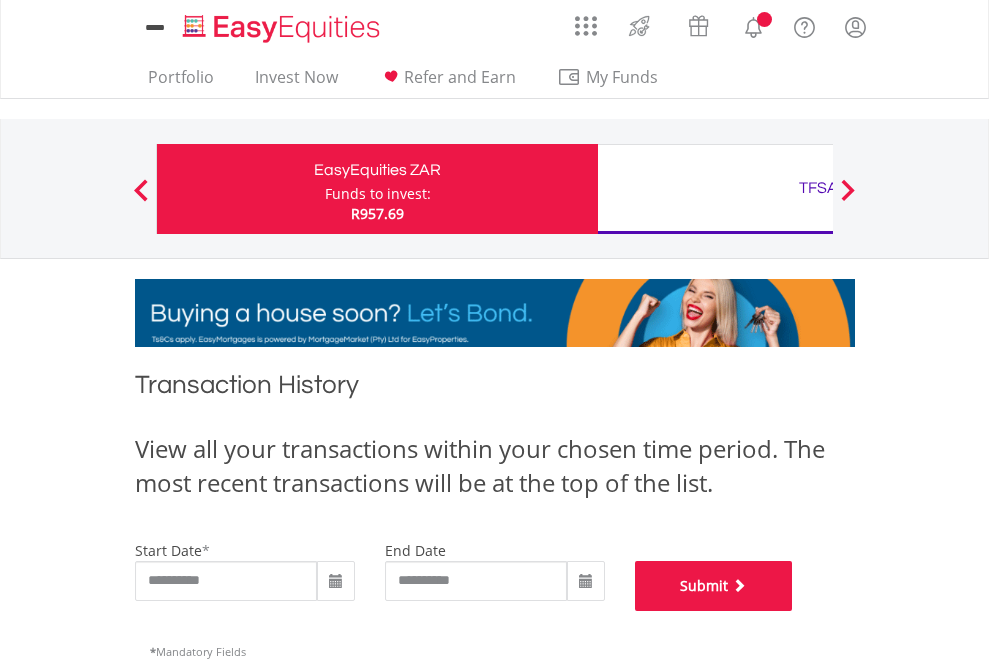 scroll, scrollTop: 811, scrollLeft: 0, axis: vertical 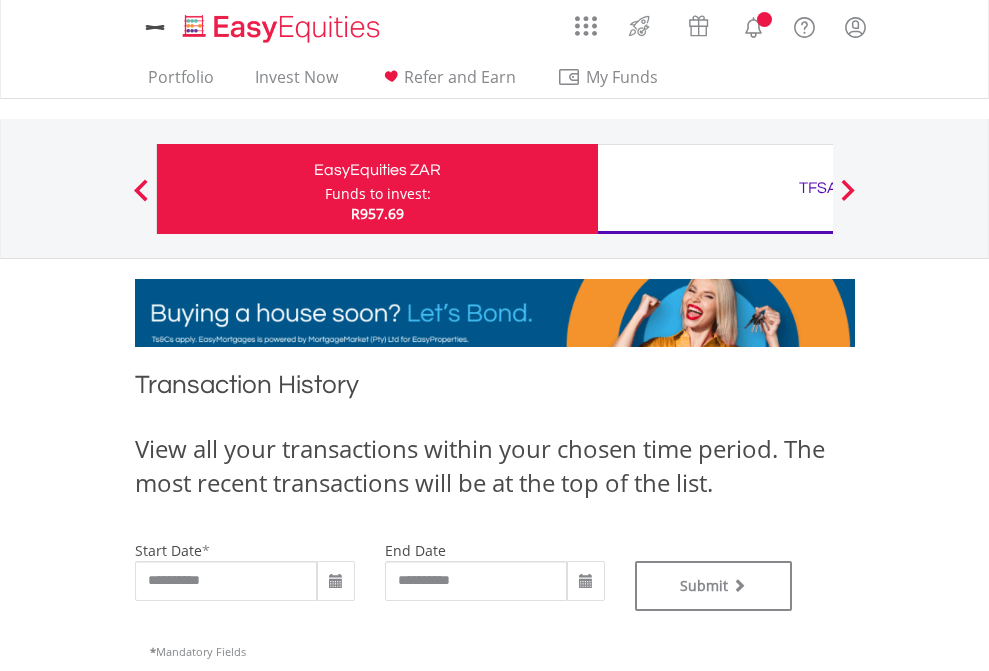 click on "TFSA" at bounding box center (818, 188) 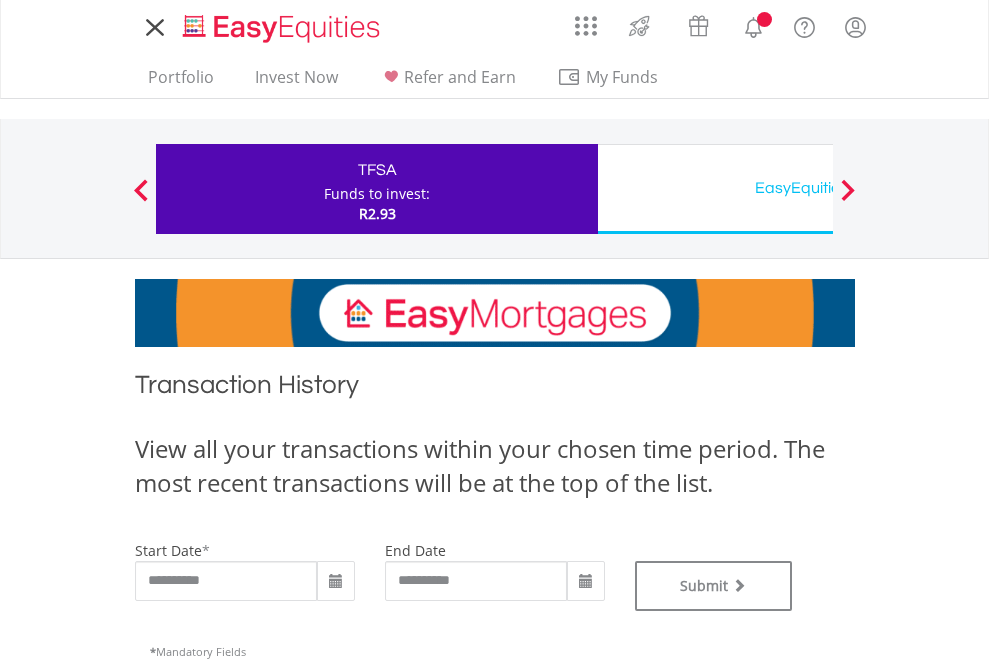 scroll, scrollTop: 0, scrollLeft: 0, axis: both 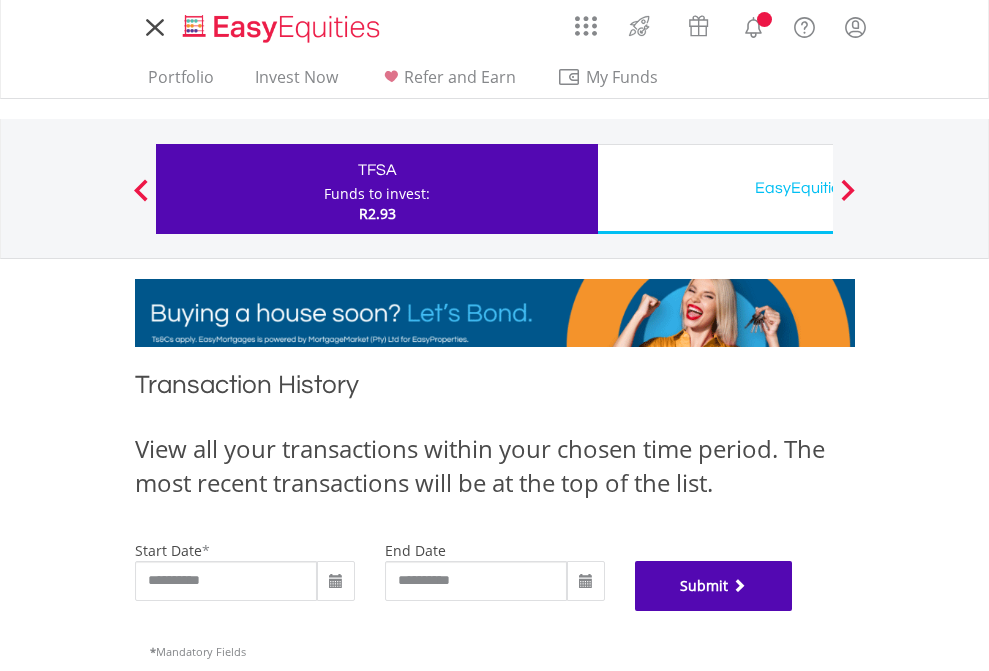 click on "Submit" at bounding box center [714, 586] 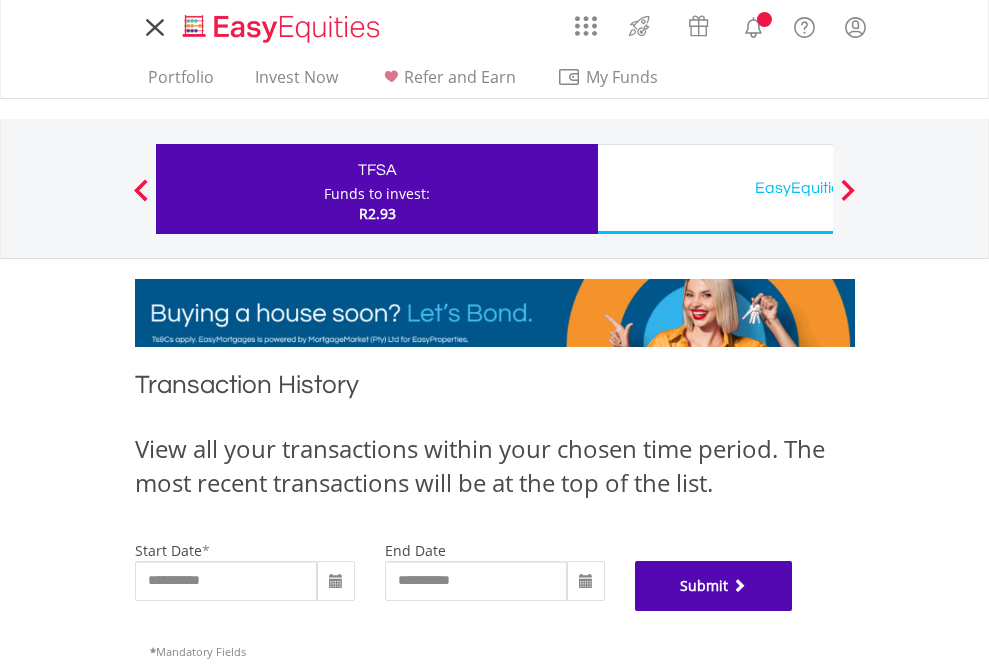scroll, scrollTop: 811, scrollLeft: 0, axis: vertical 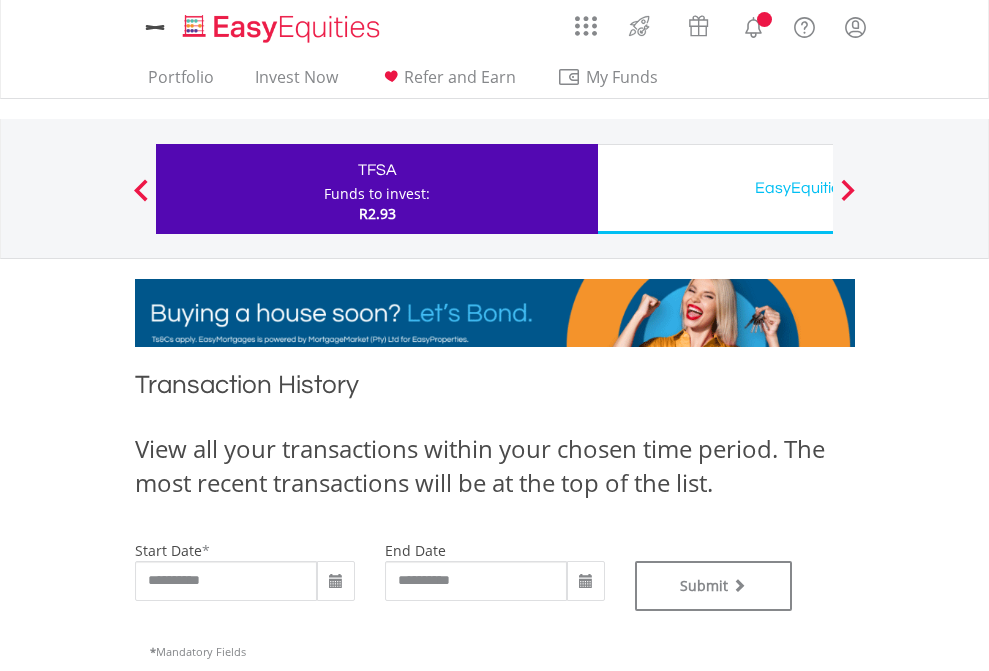 click on "EasyEquities USD" at bounding box center [818, 188] 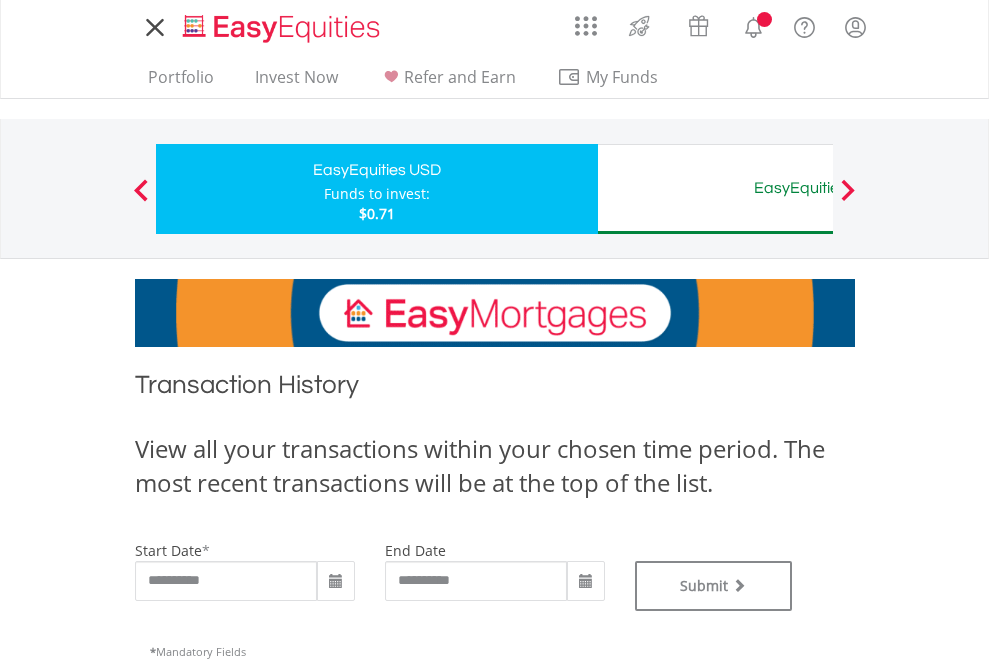 scroll, scrollTop: 0, scrollLeft: 0, axis: both 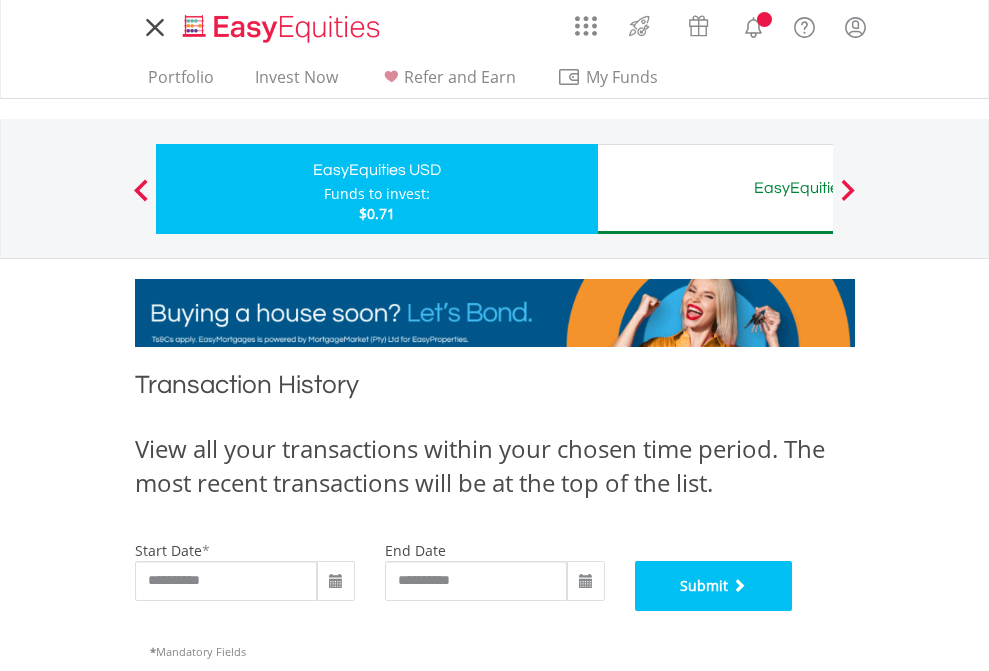 click on "Submit" at bounding box center [714, 586] 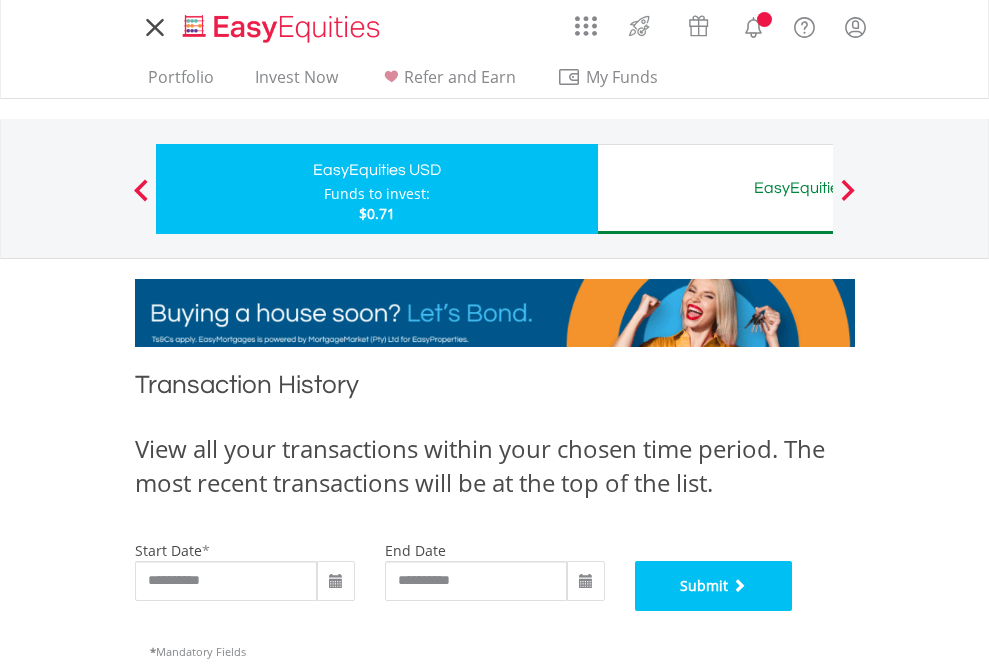 scroll, scrollTop: 811, scrollLeft: 0, axis: vertical 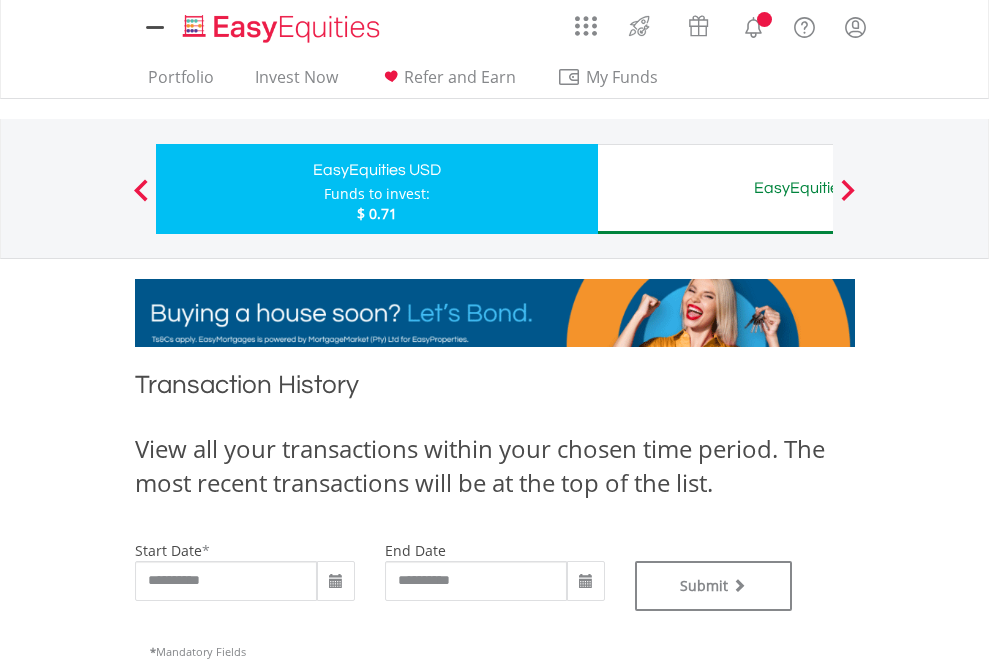 click on "EasyEquities AUD" at bounding box center (818, 188) 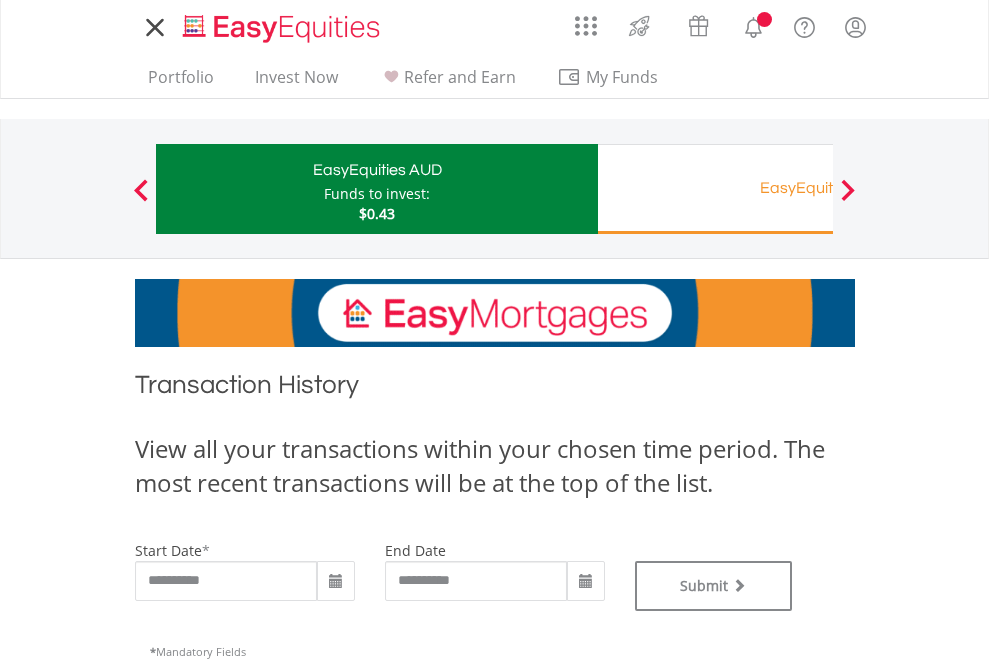 scroll, scrollTop: 0, scrollLeft: 0, axis: both 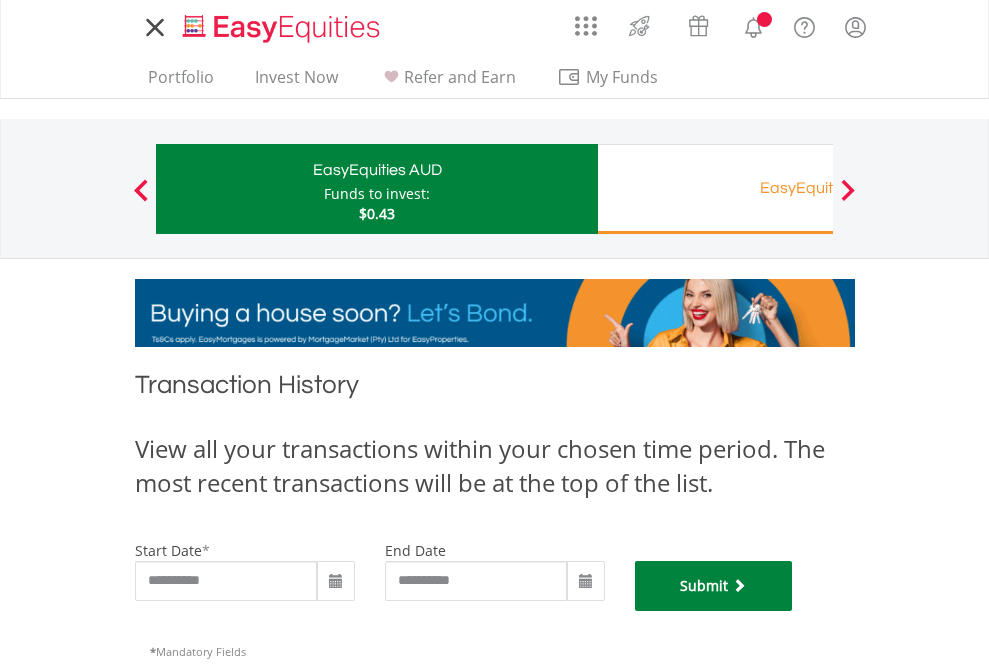 click on "Submit" at bounding box center [714, 586] 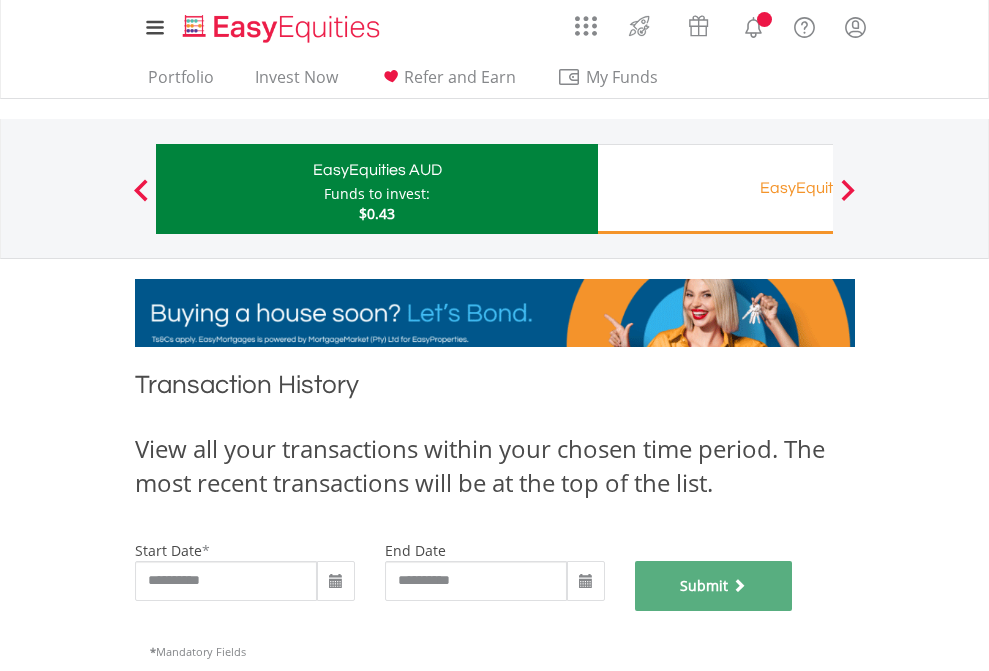 scroll, scrollTop: 811, scrollLeft: 0, axis: vertical 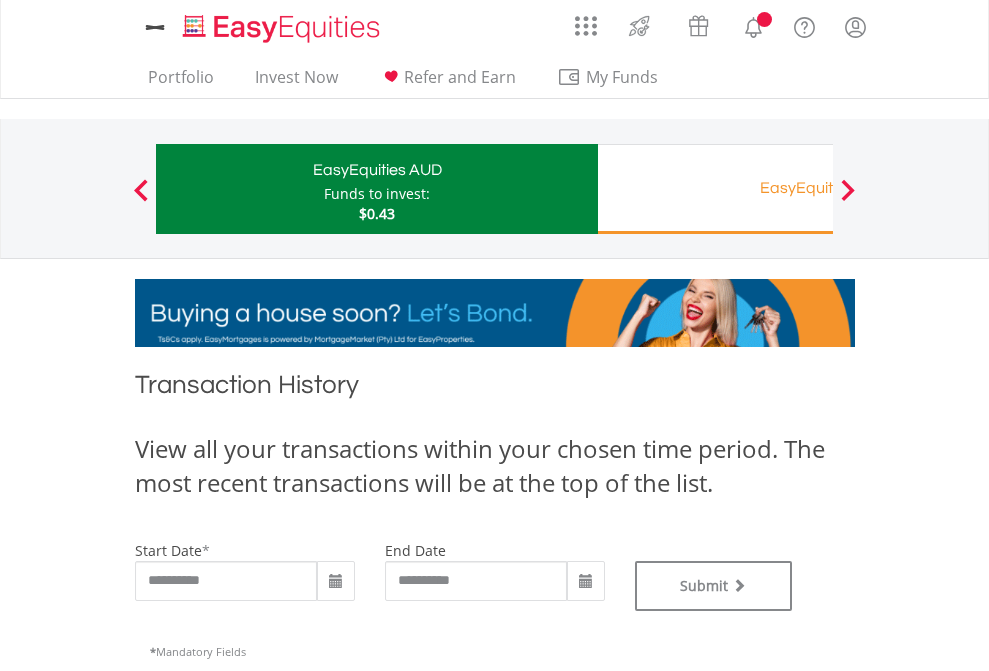 click on "EasyEquities RA" at bounding box center [818, 188] 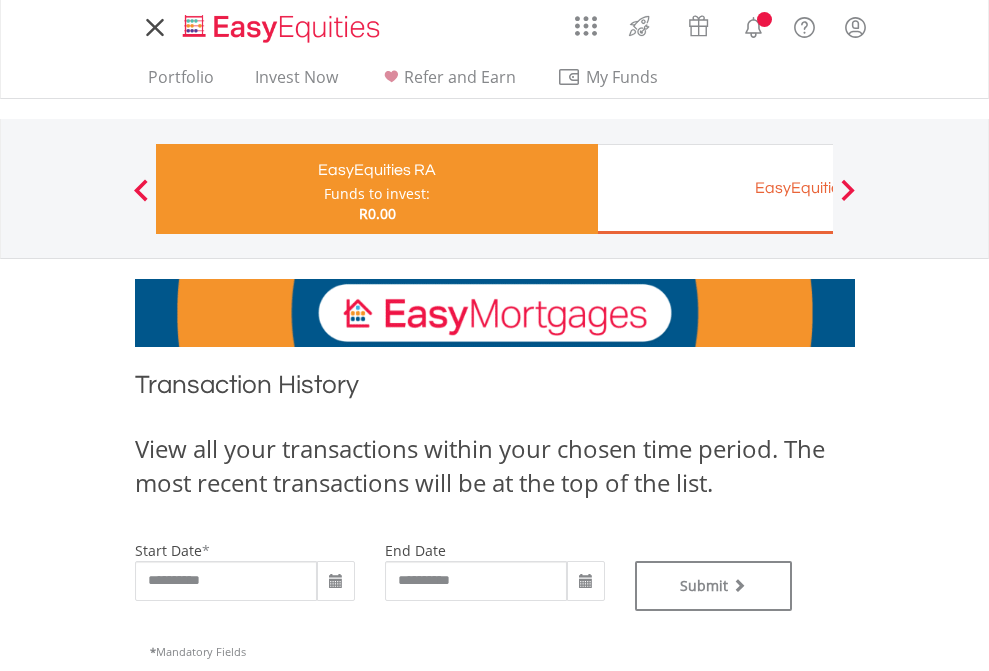 scroll, scrollTop: 0, scrollLeft: 0, axis: both 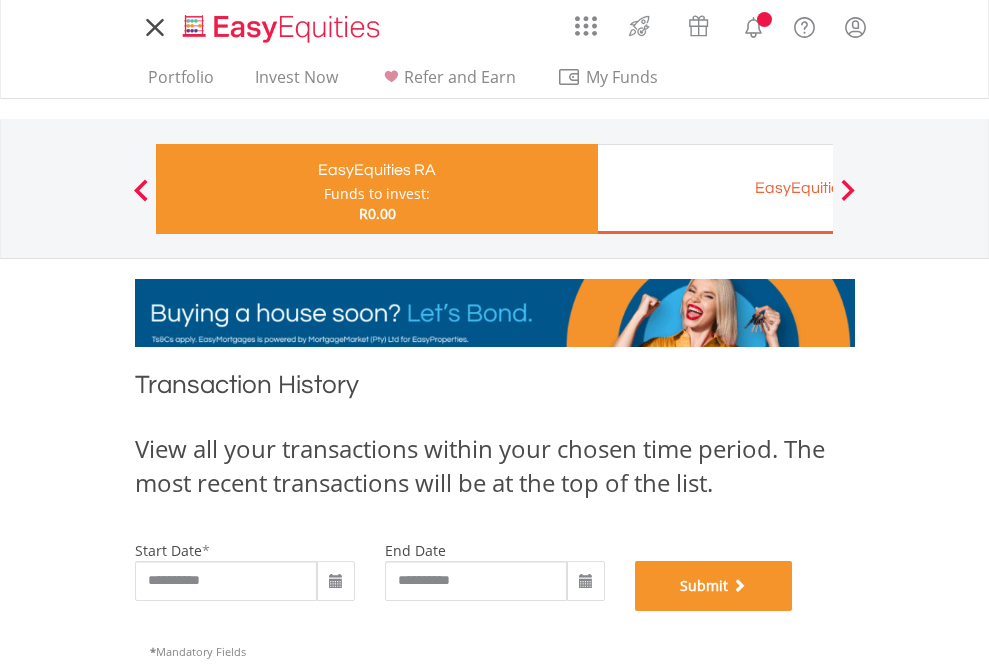 click on "Submit" at bounding box center (714, 586) 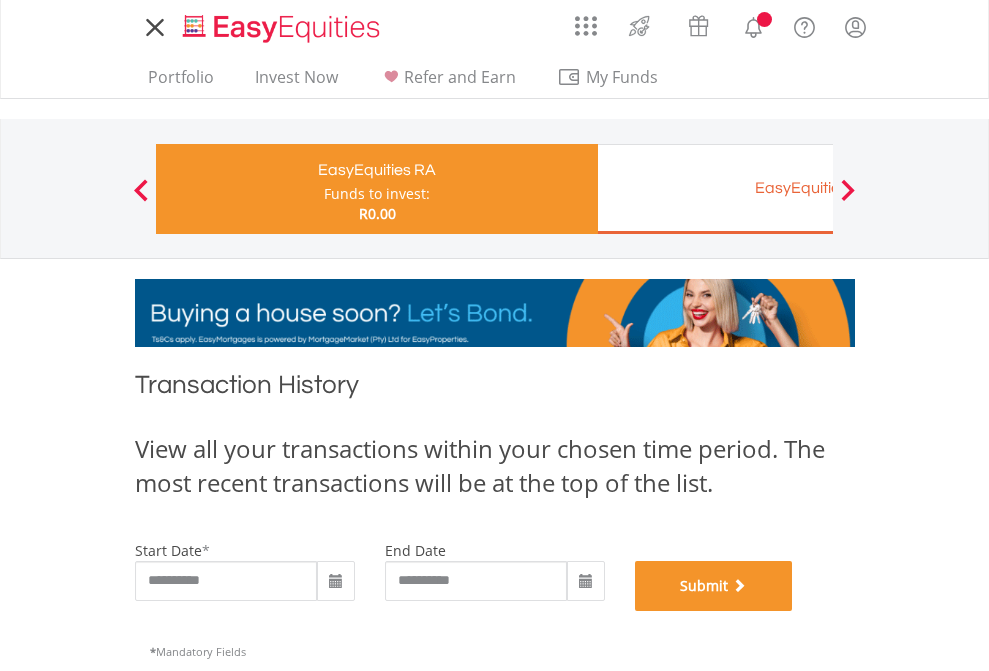 scroll, scrollTop: 811, scrollLeft: 0, axis: vertical 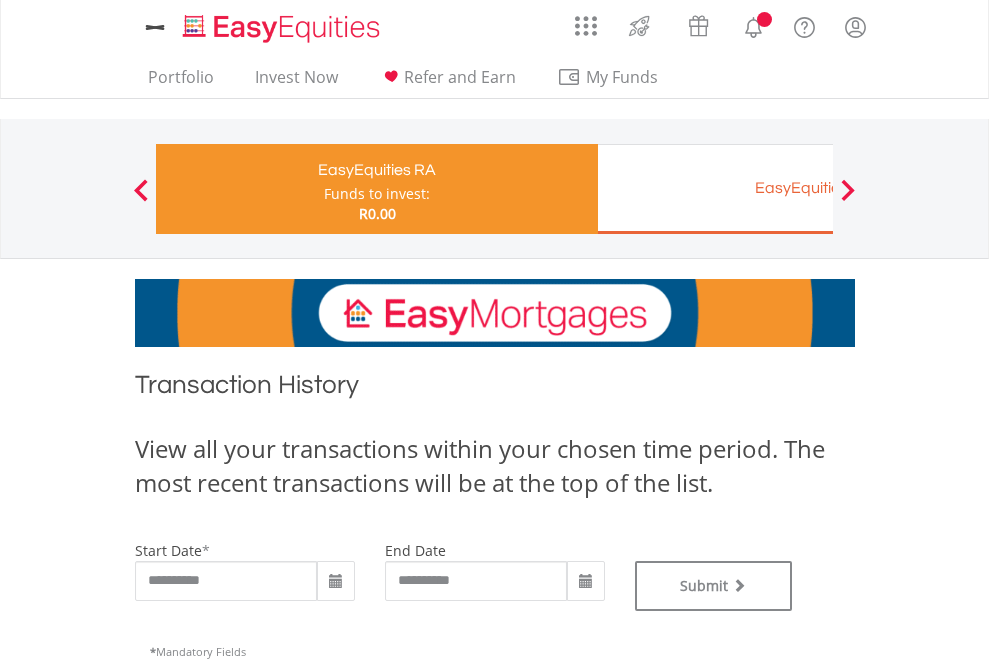 click on "EasyEquities EUR" at bounding box center [818, 188] 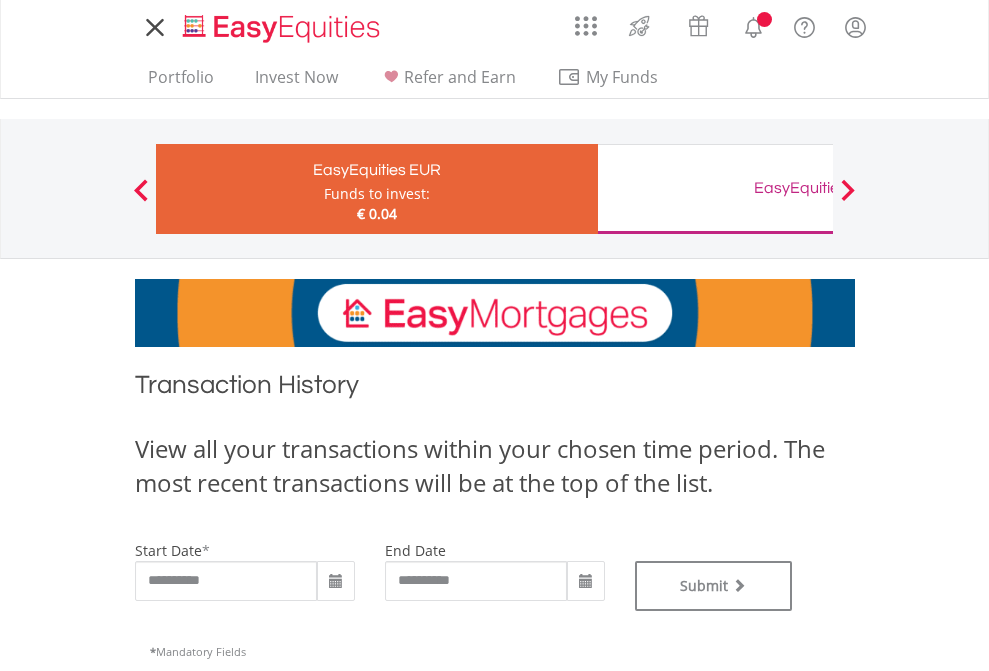 scroll, scrollTop: 0, scrollLeft: 0, axis: both 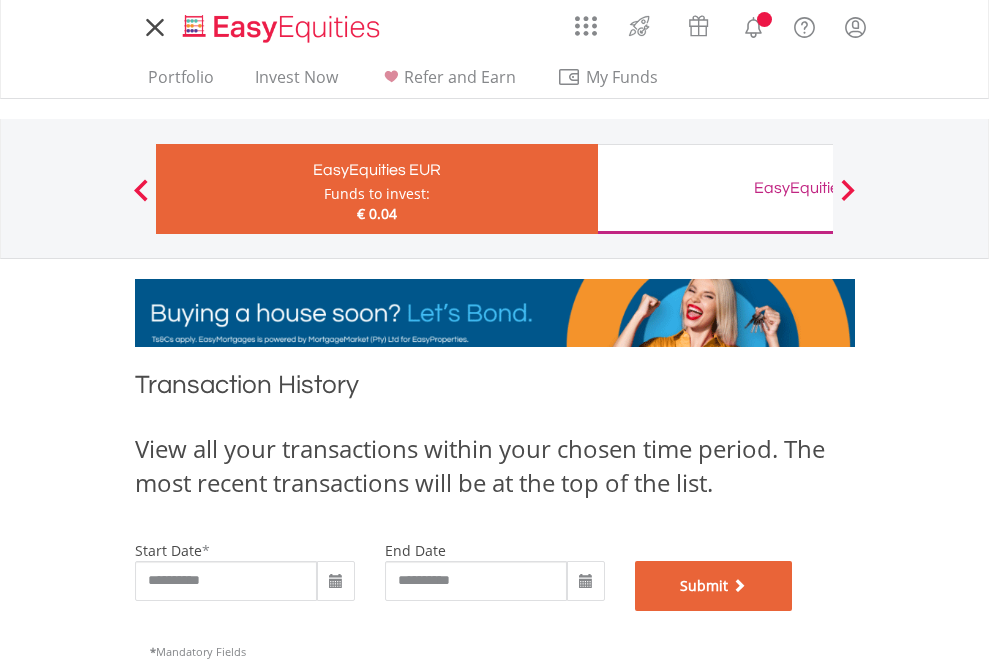 click on "Submit" at bounding box center [714, 586] 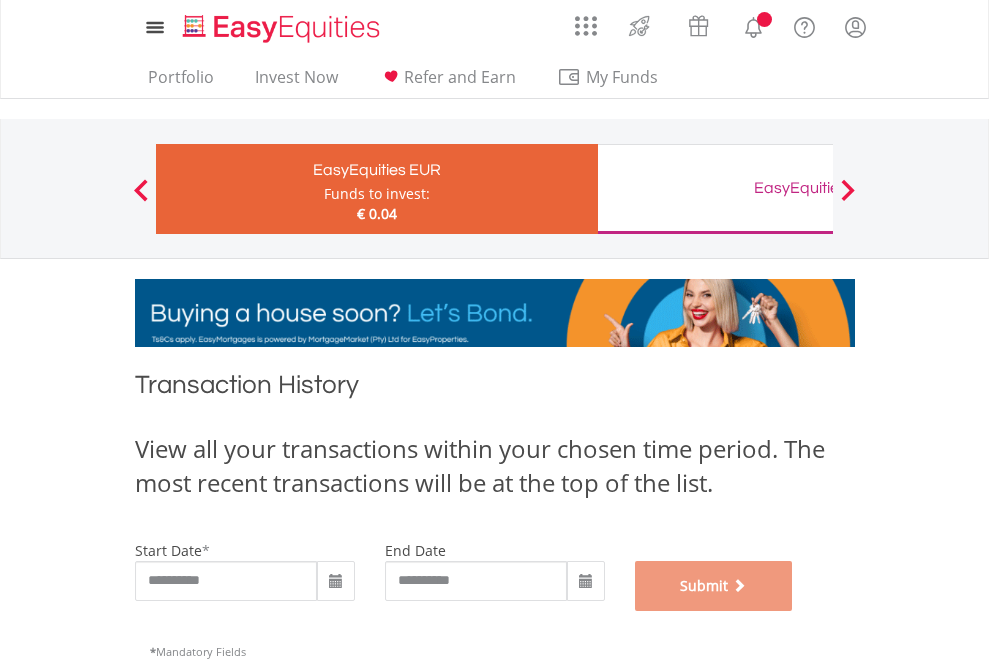 scroll, scrollTop: 811, scrollLeft: 0, axis: vertical 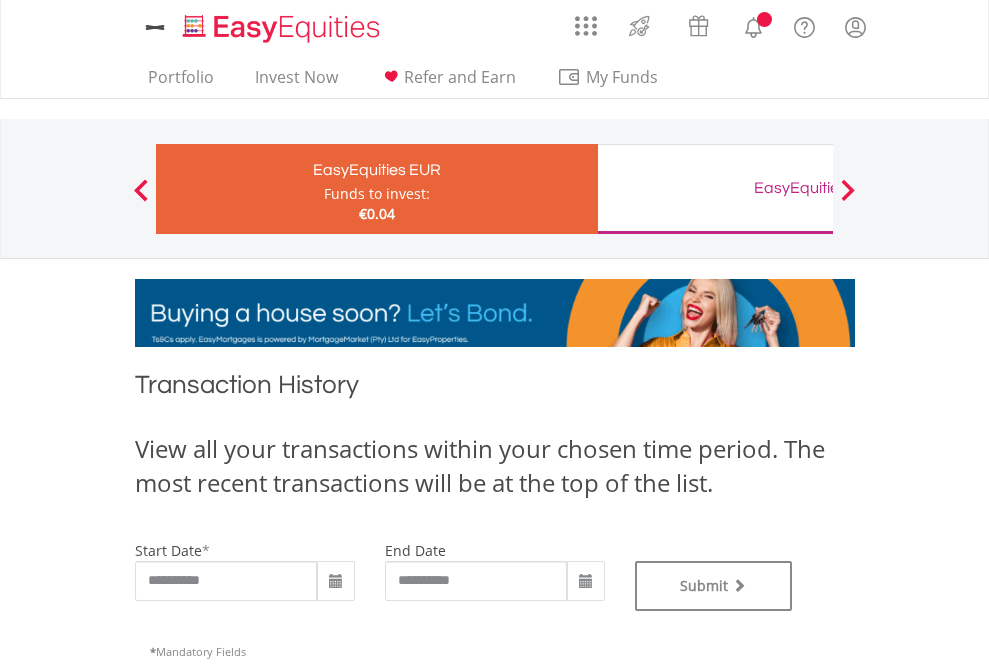 click on "EasyEquities GBP" at bounding box center (818, 188) 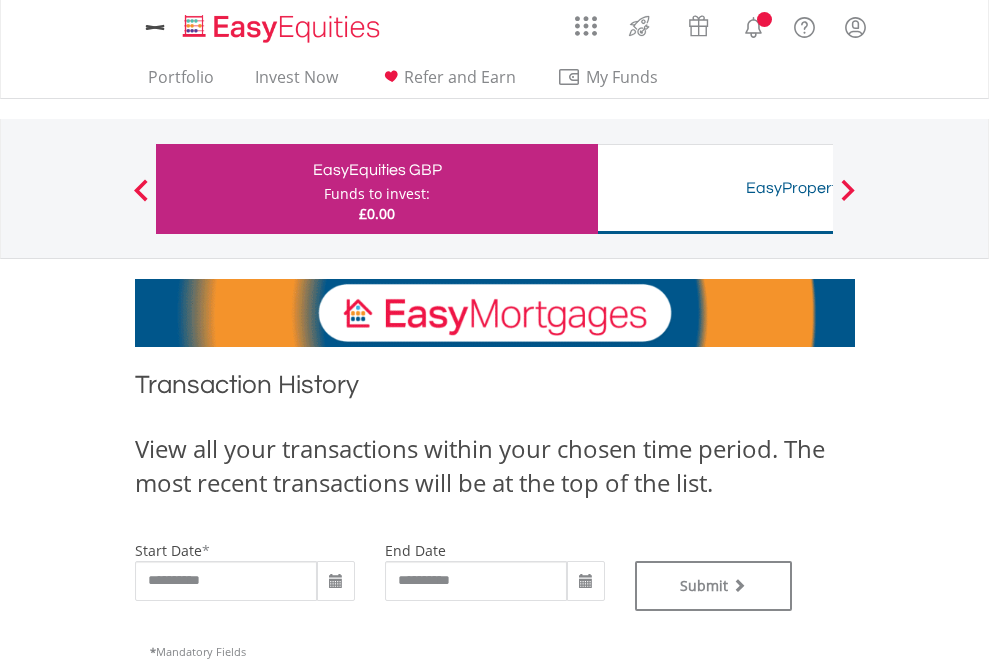 scroll, scrollTop: 0, scrollLeft: 0, axis: both 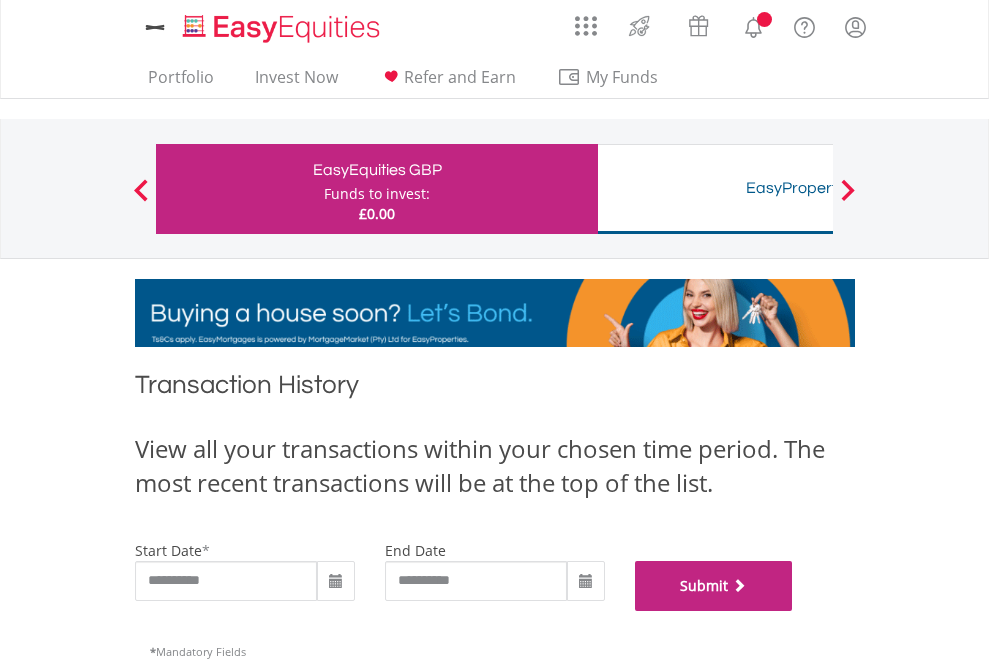 click on "Submit" at bounding box center (714, 586) 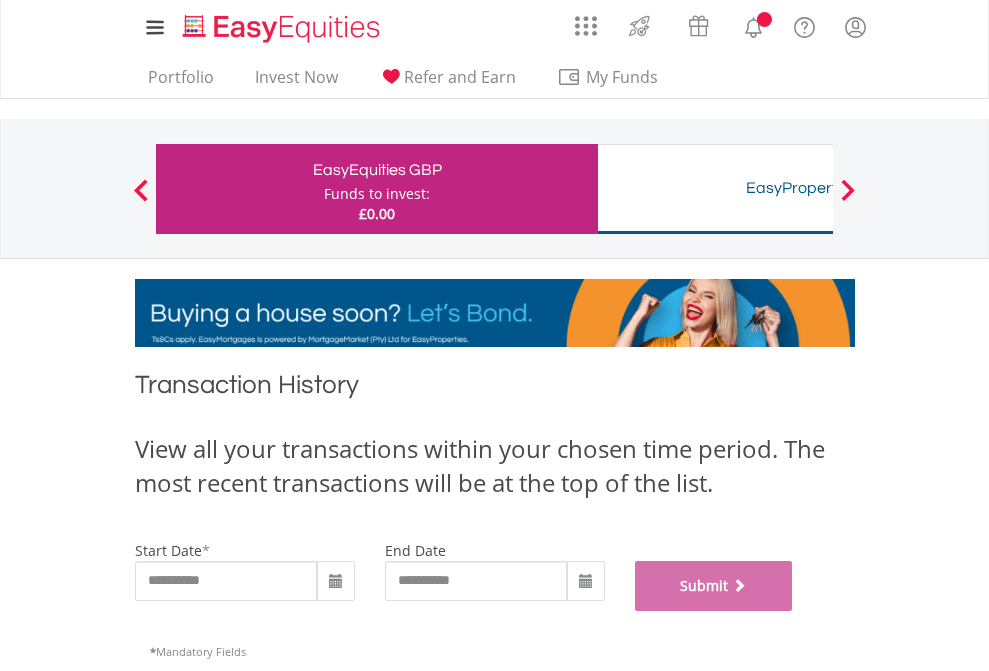 scroll, scrollTop: 811, scrollLeft: 0, axis: vertical 